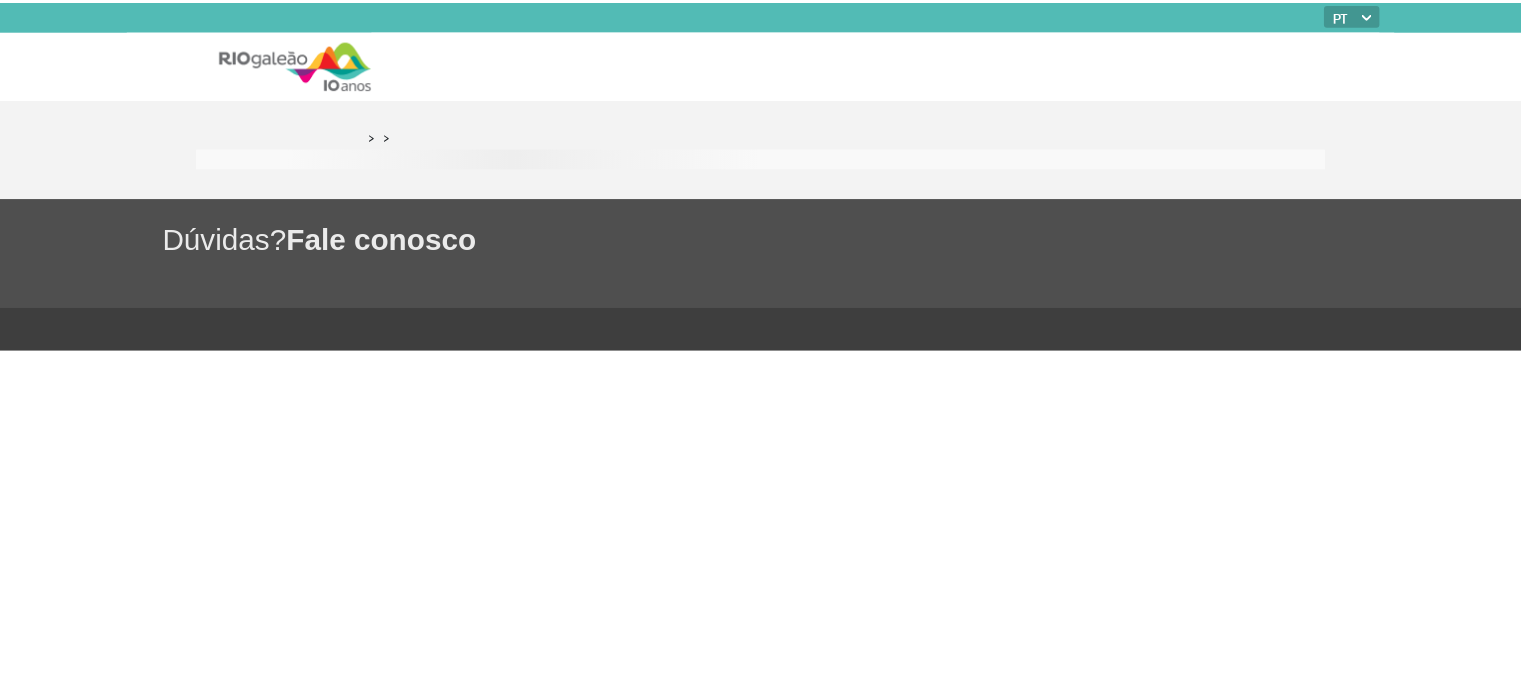 scroll, scrollTop: 0, scrollLeft: 0, axis: both 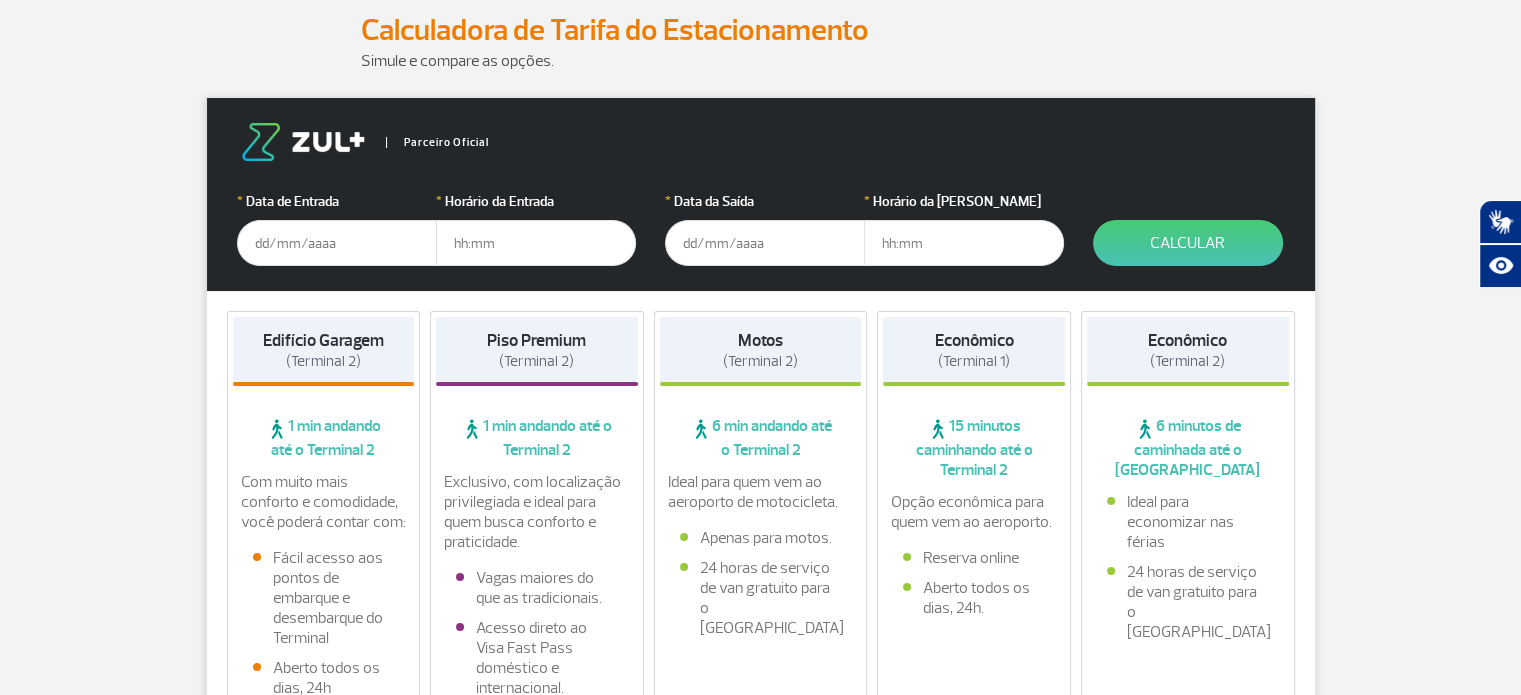 click at bounding box center (337, 243) 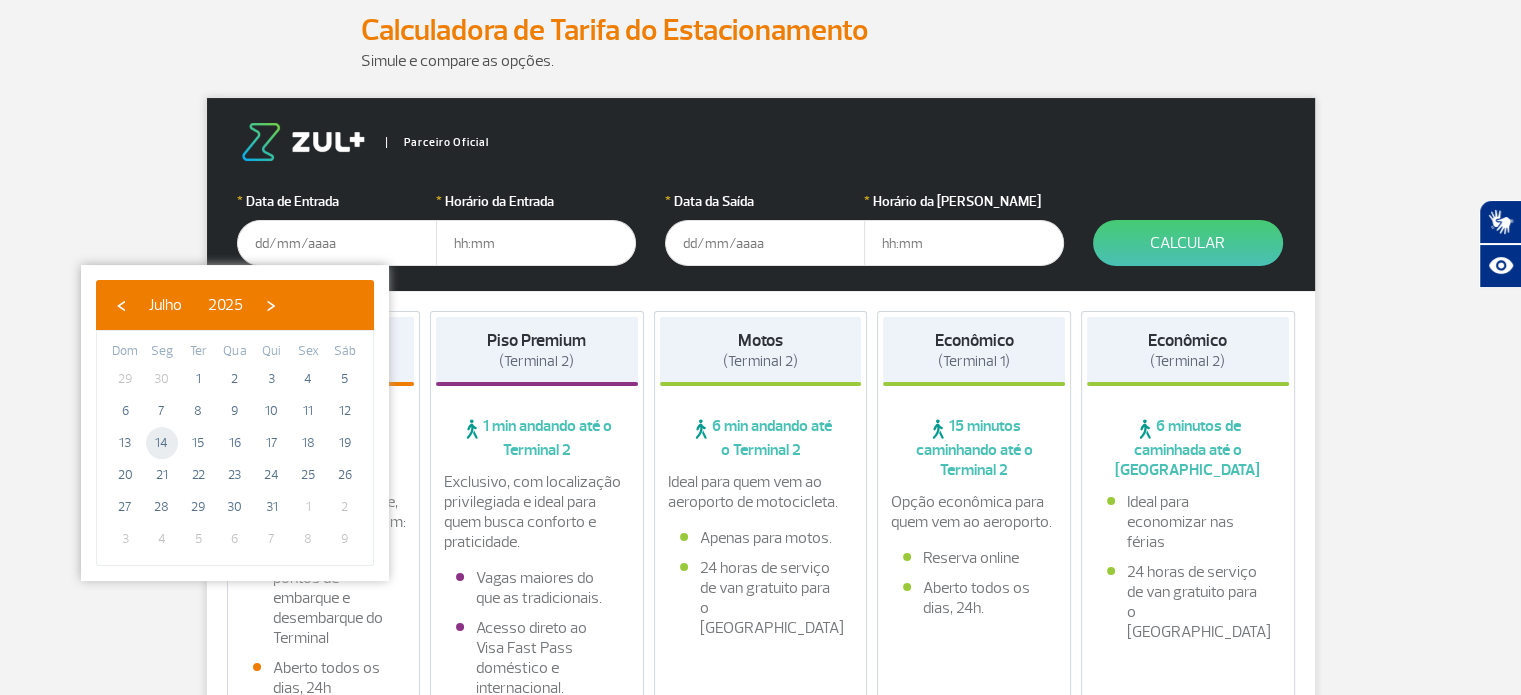 click on "14" 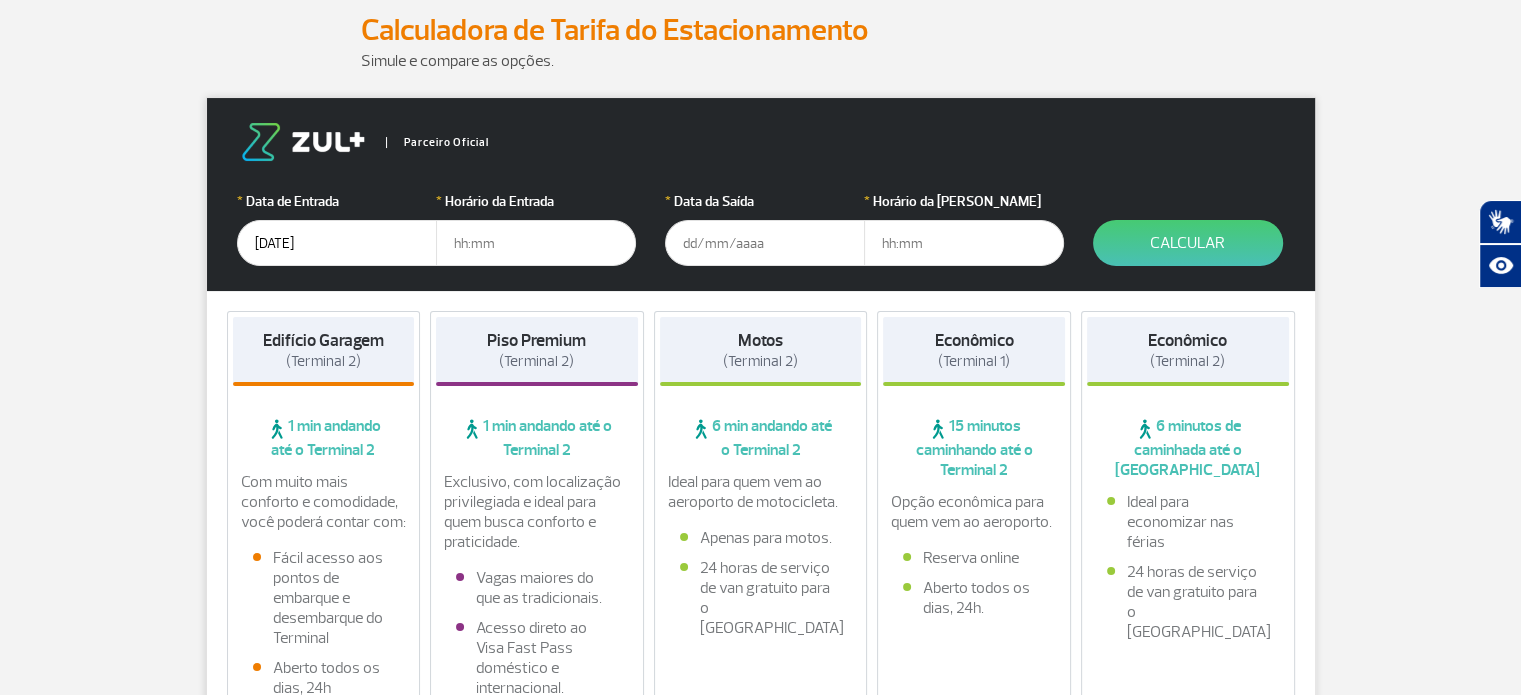 click at bounding box center (536, 243) 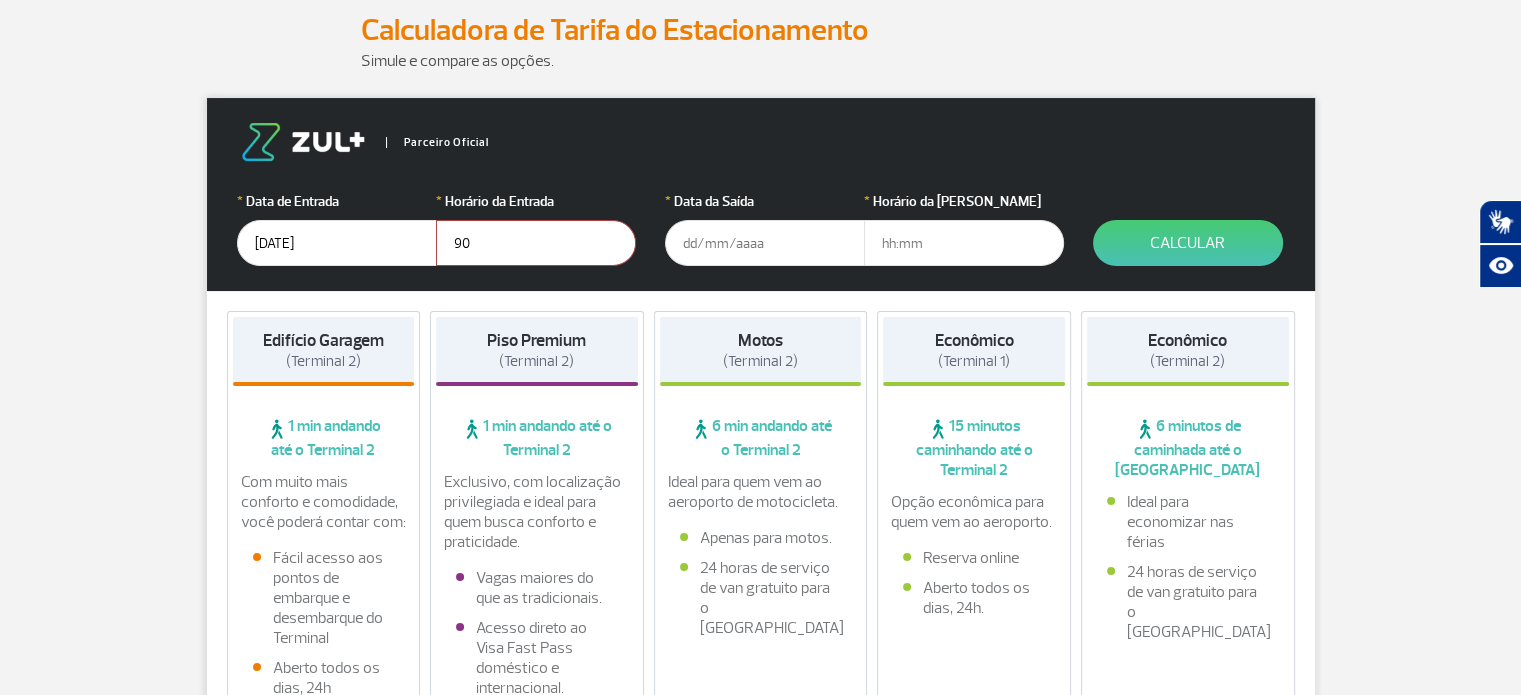 type on "9" 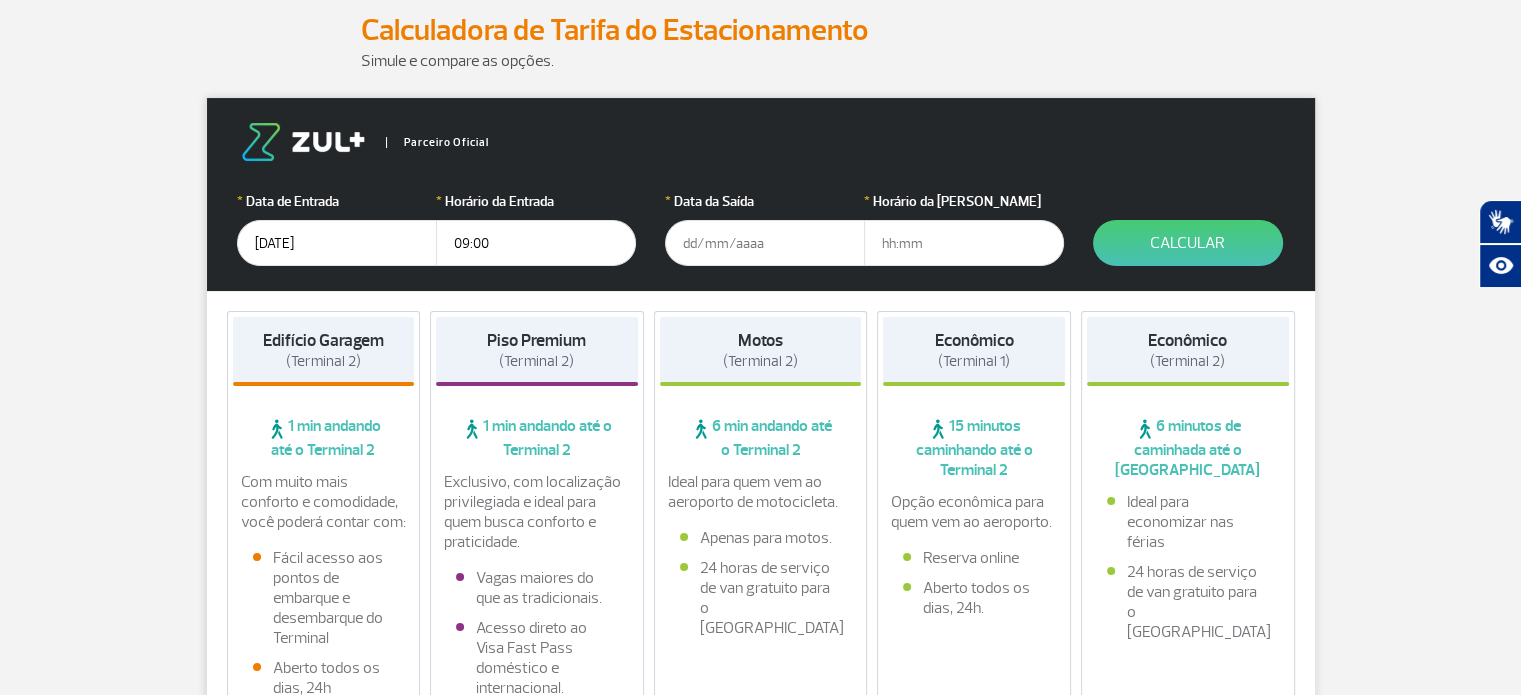 type on "09:00" 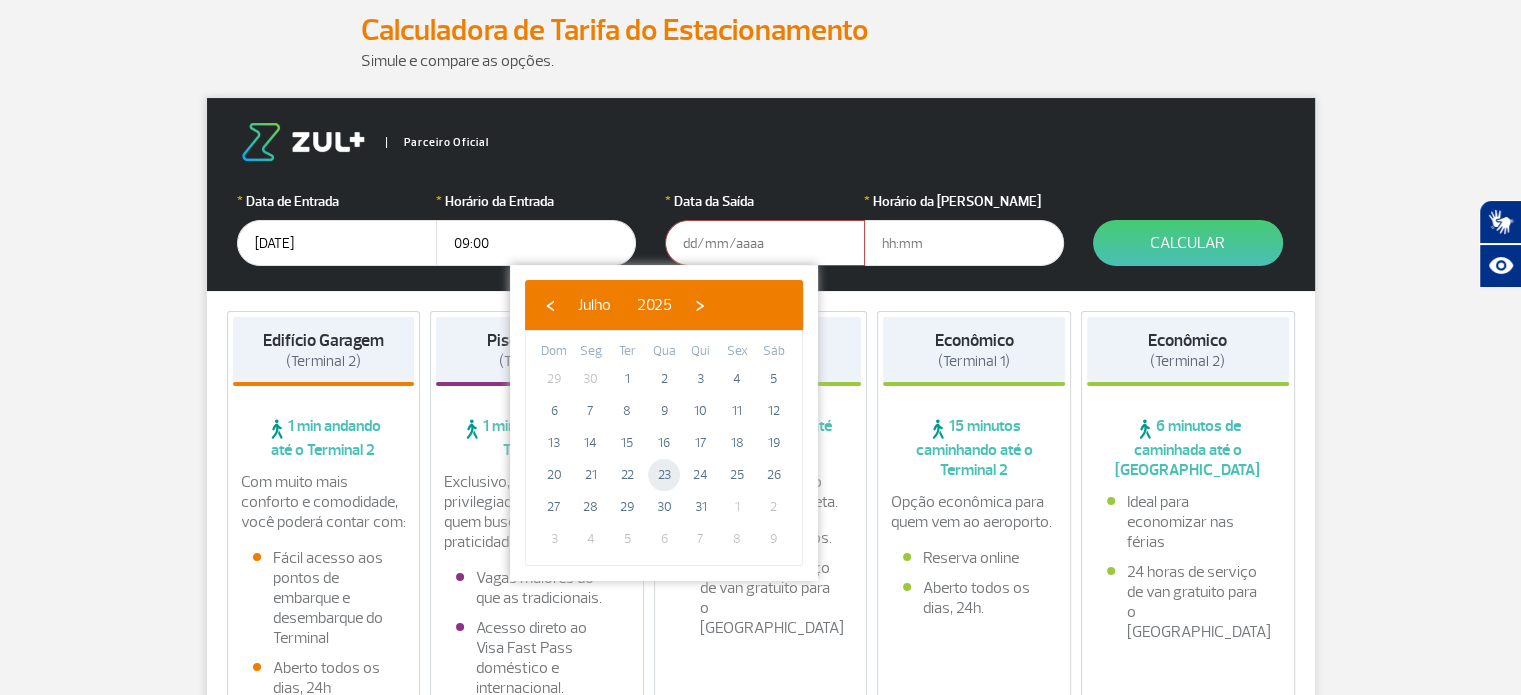 click on "23" 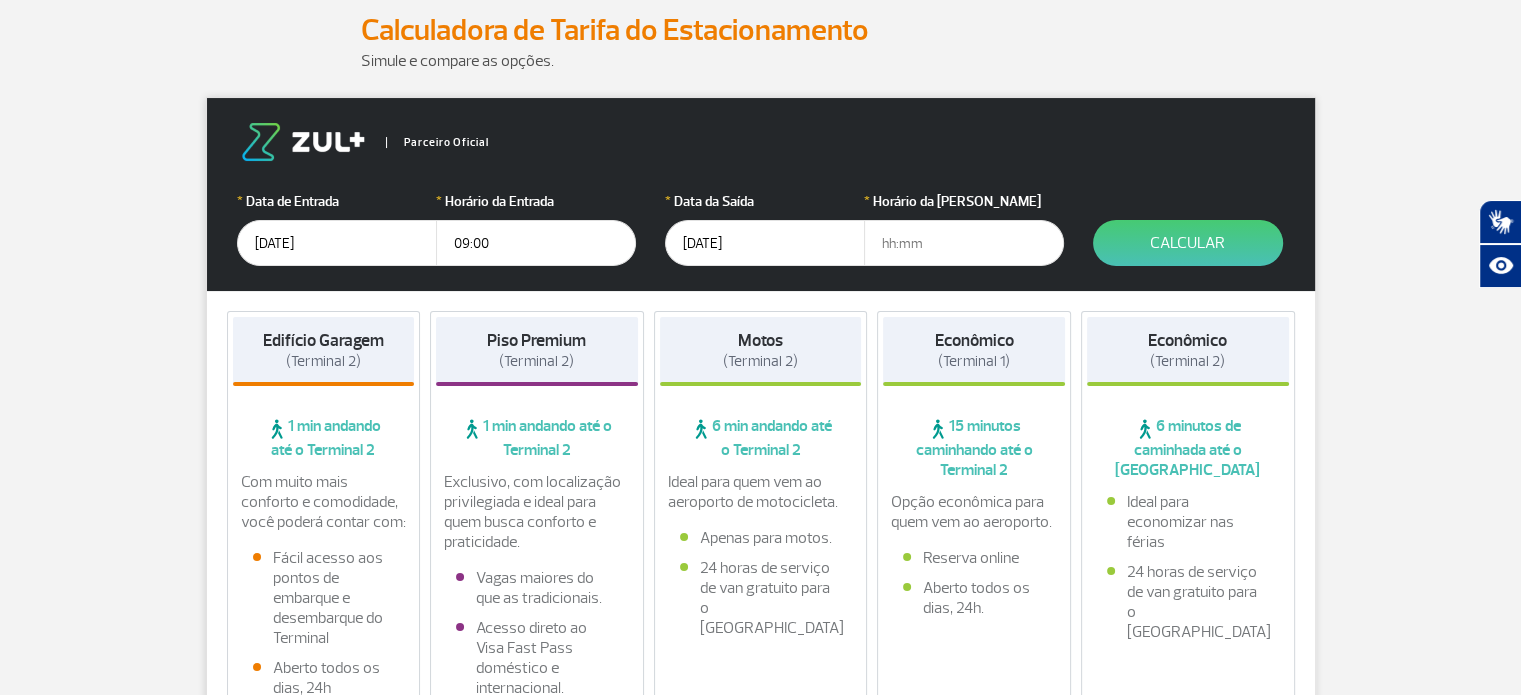 click at bounding box center (964, 243) 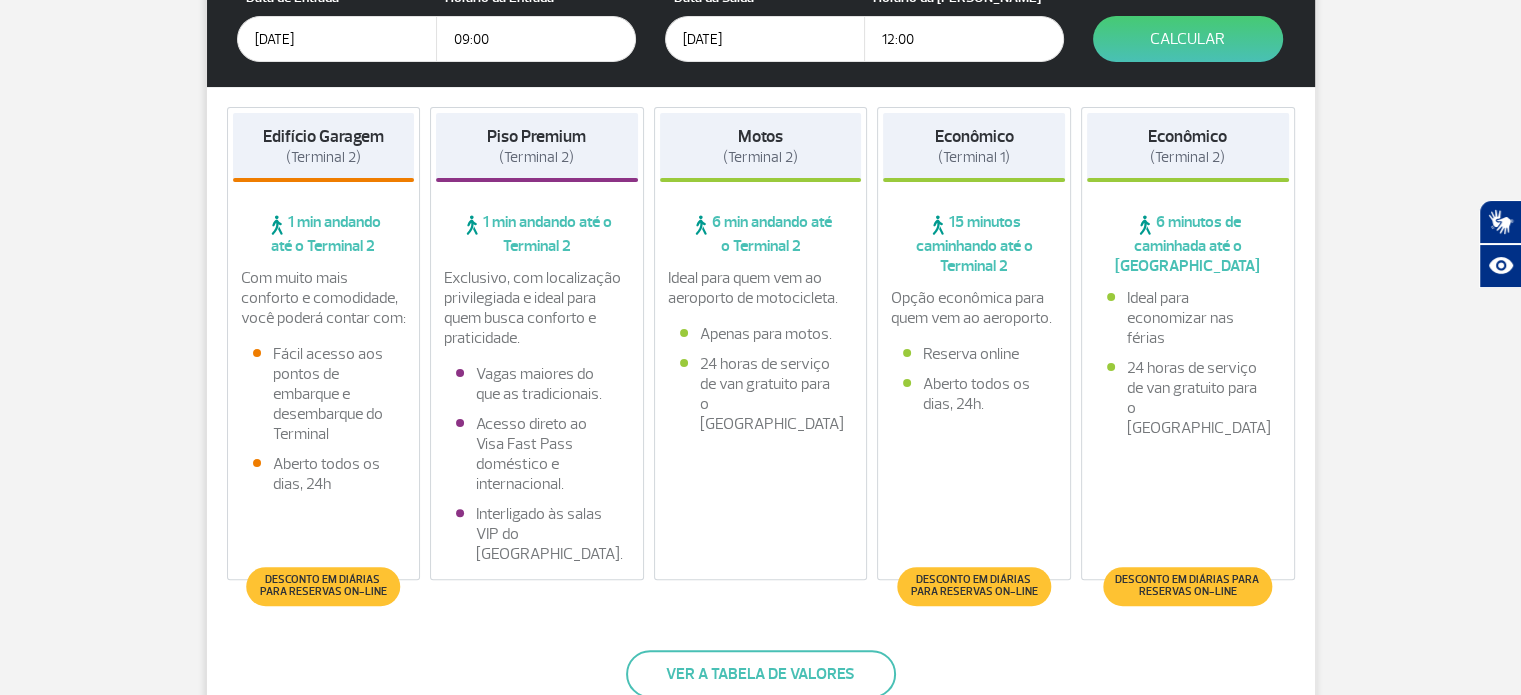 scroll, scrollTop: 462, scrollLeft: 0, axis: vertical 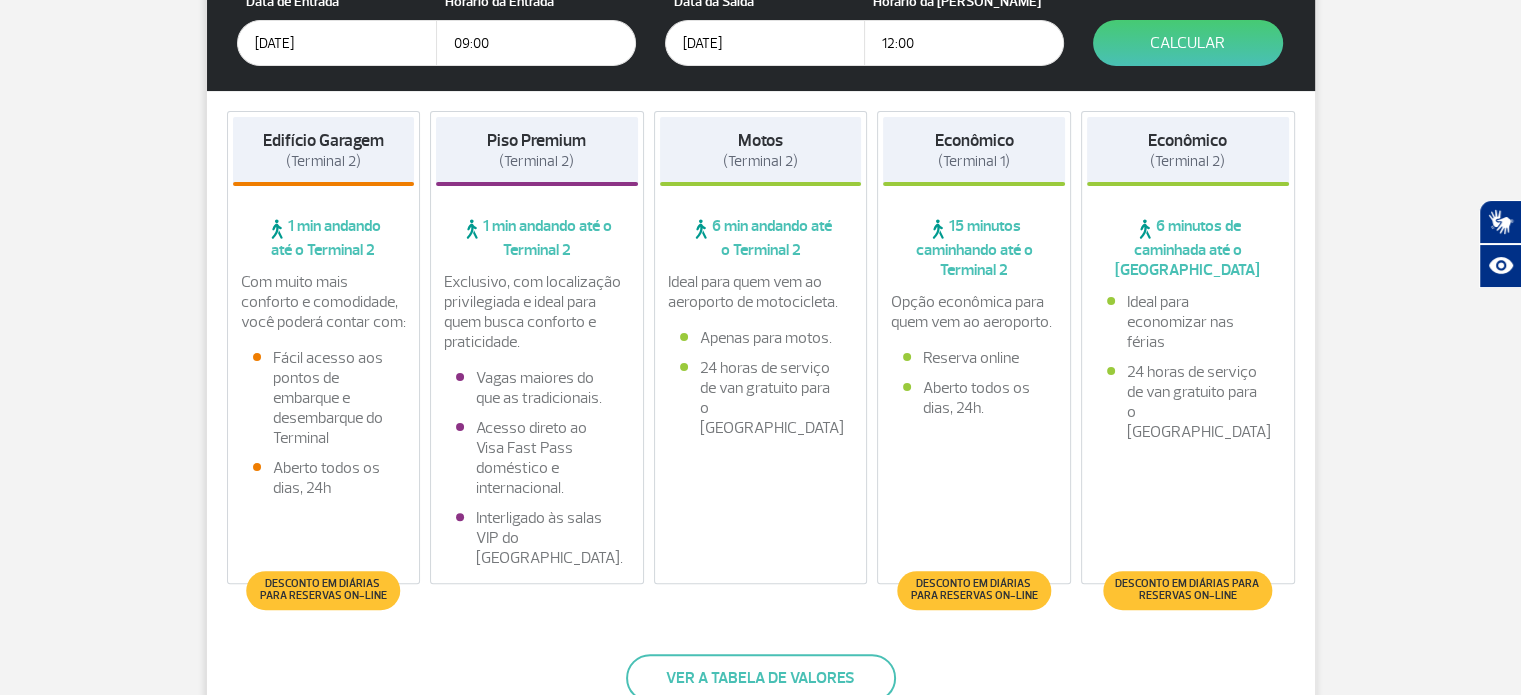type on "12:00" 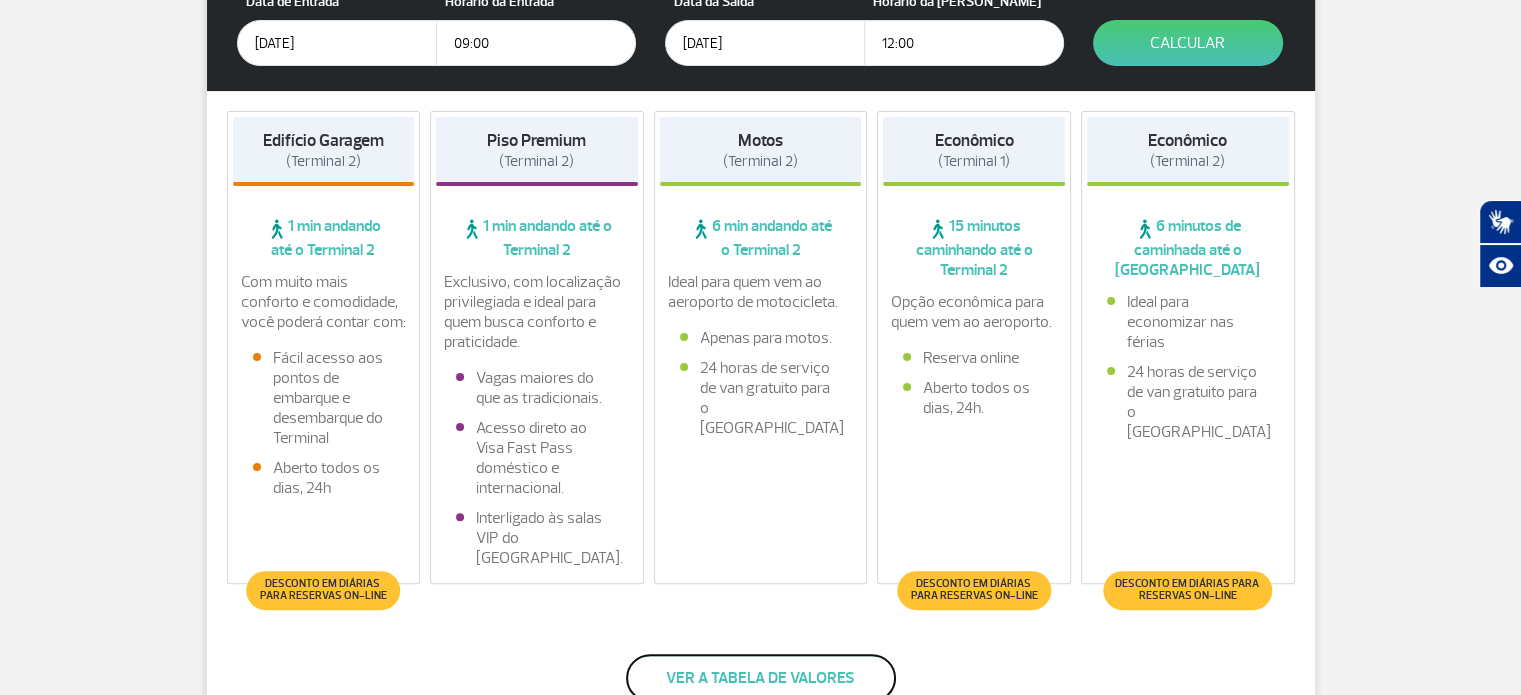 click on "Ver a tabela de valores" at bounding box center (761, 678) 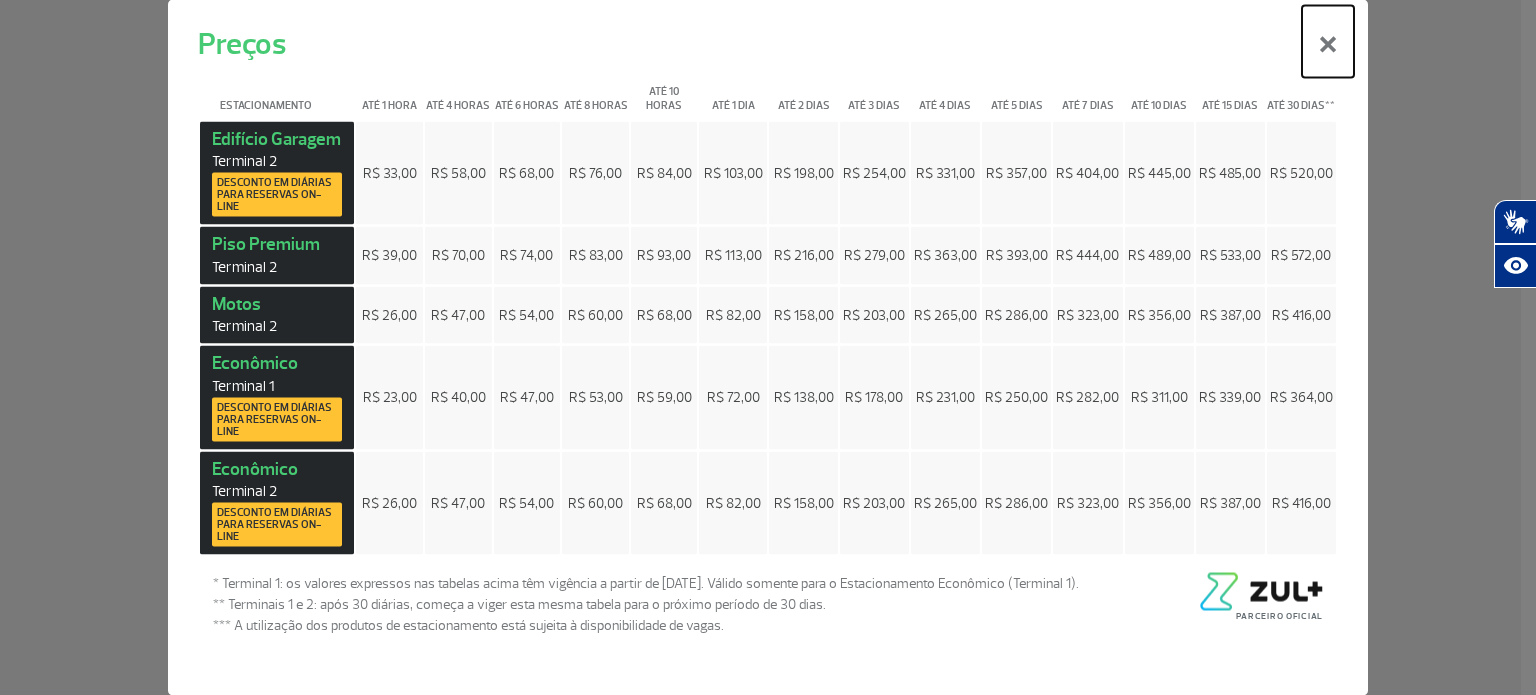 click on "×" at bounding box center [1328, 41] 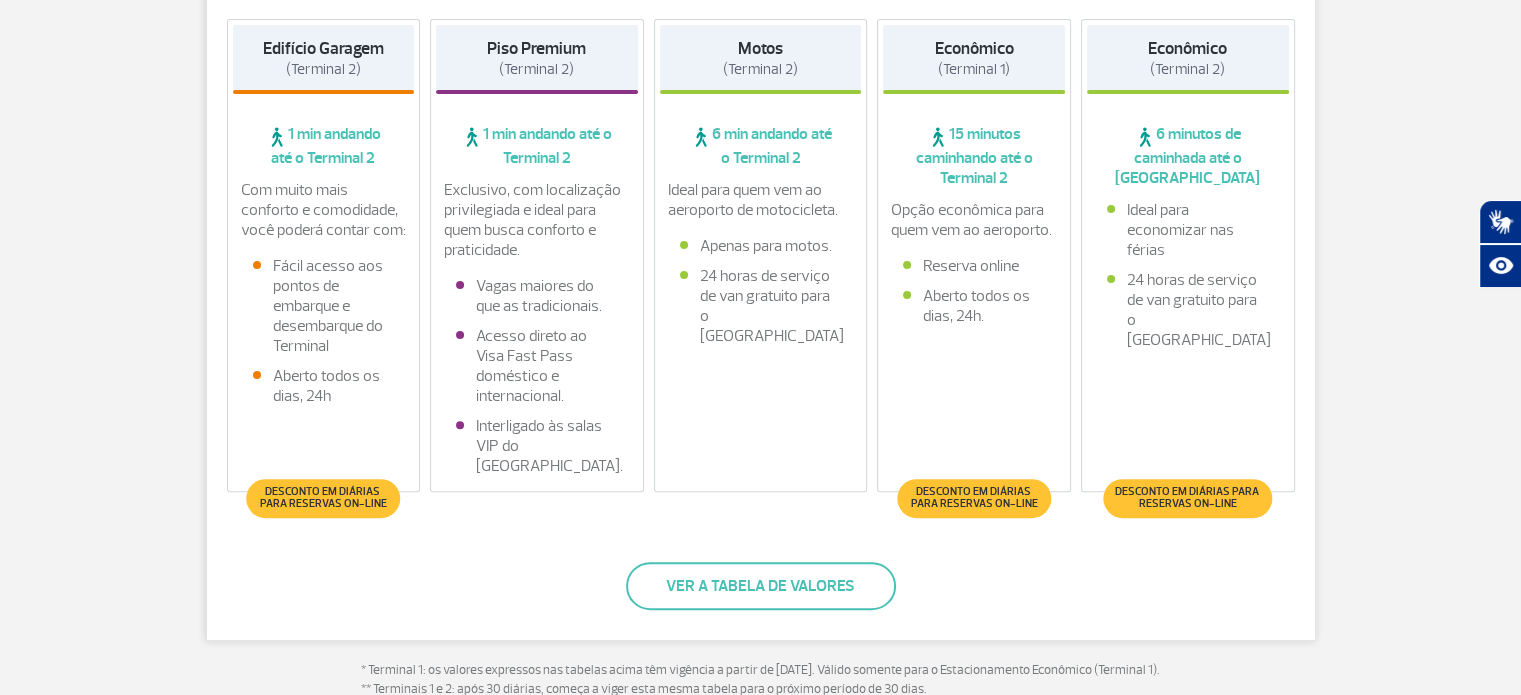 scroll, scrollTop: 346, scrollLeft: 0, axis: vertical 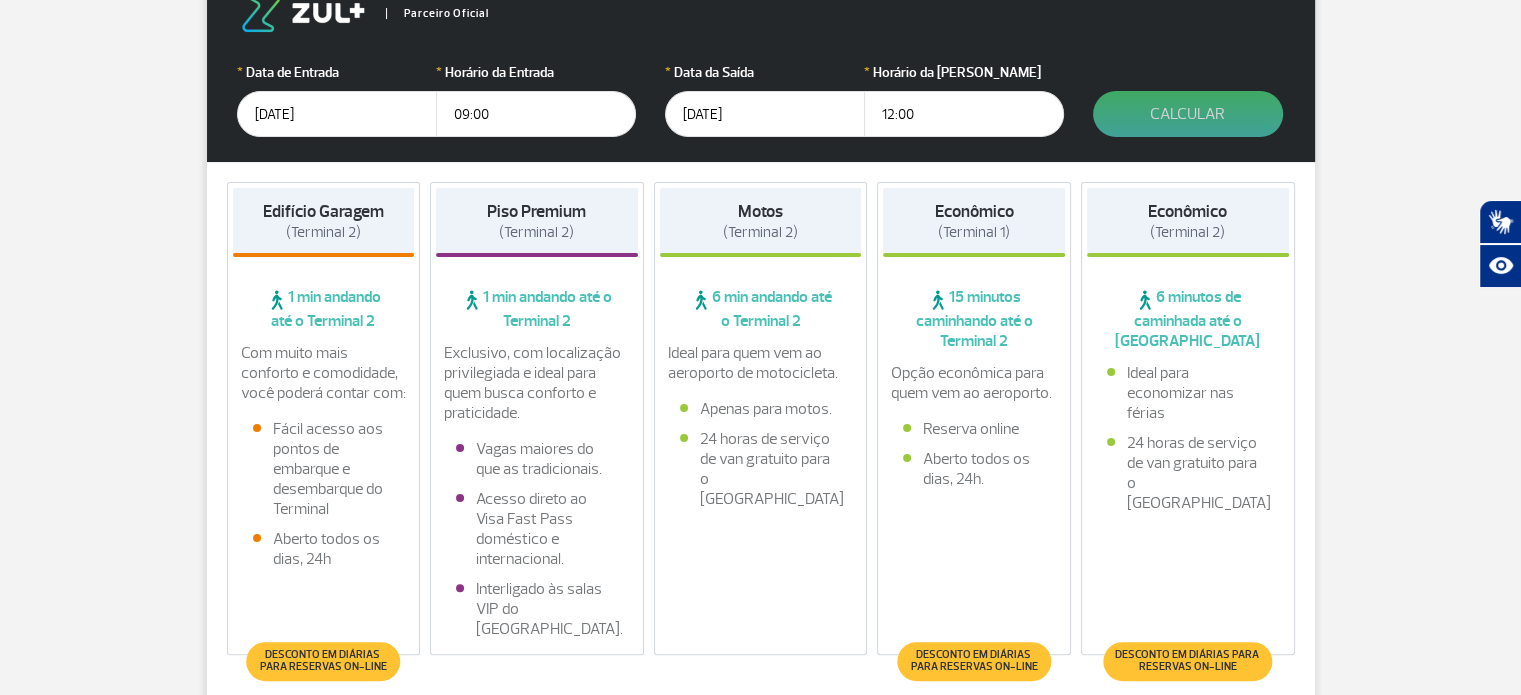click on "Calcular" at bounding box center (1188, 114) 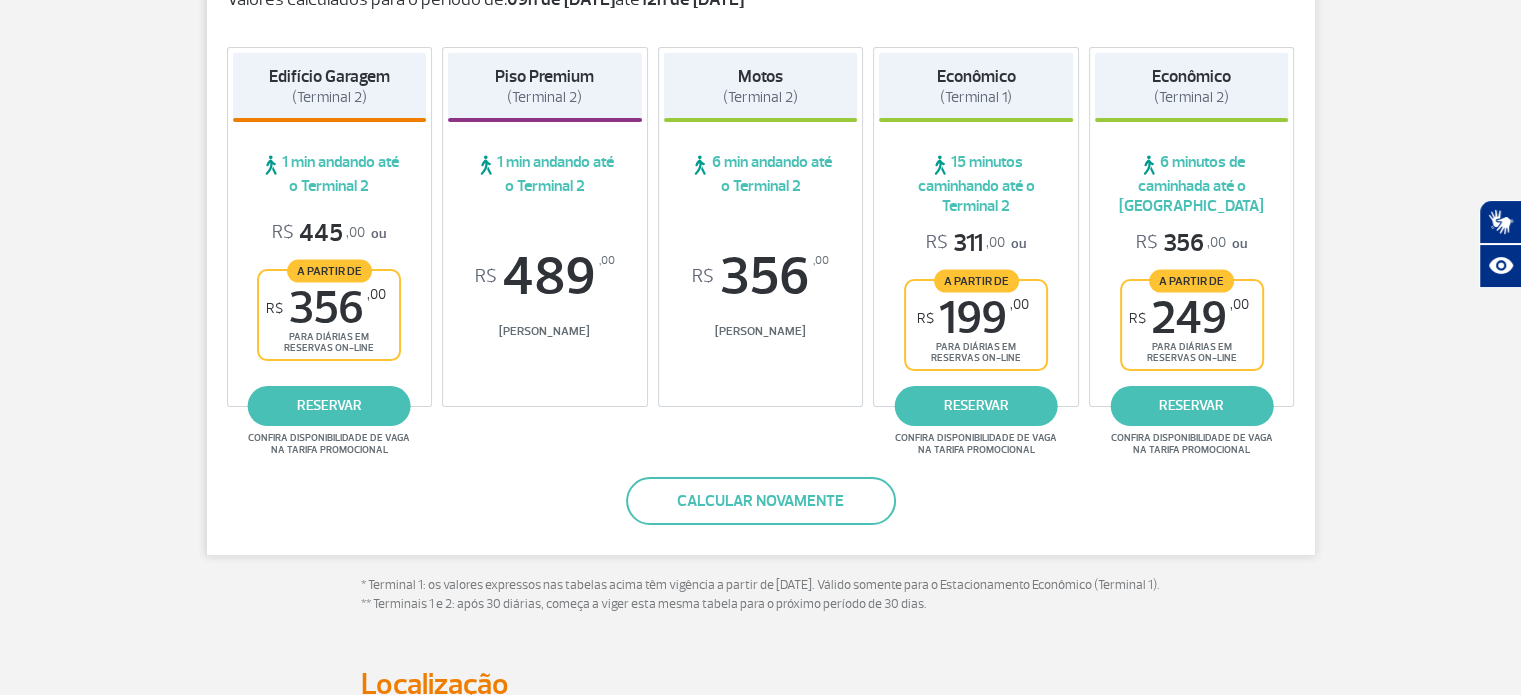scroll, scrollTop: 198, scrollLeft: 0, axis: vertical 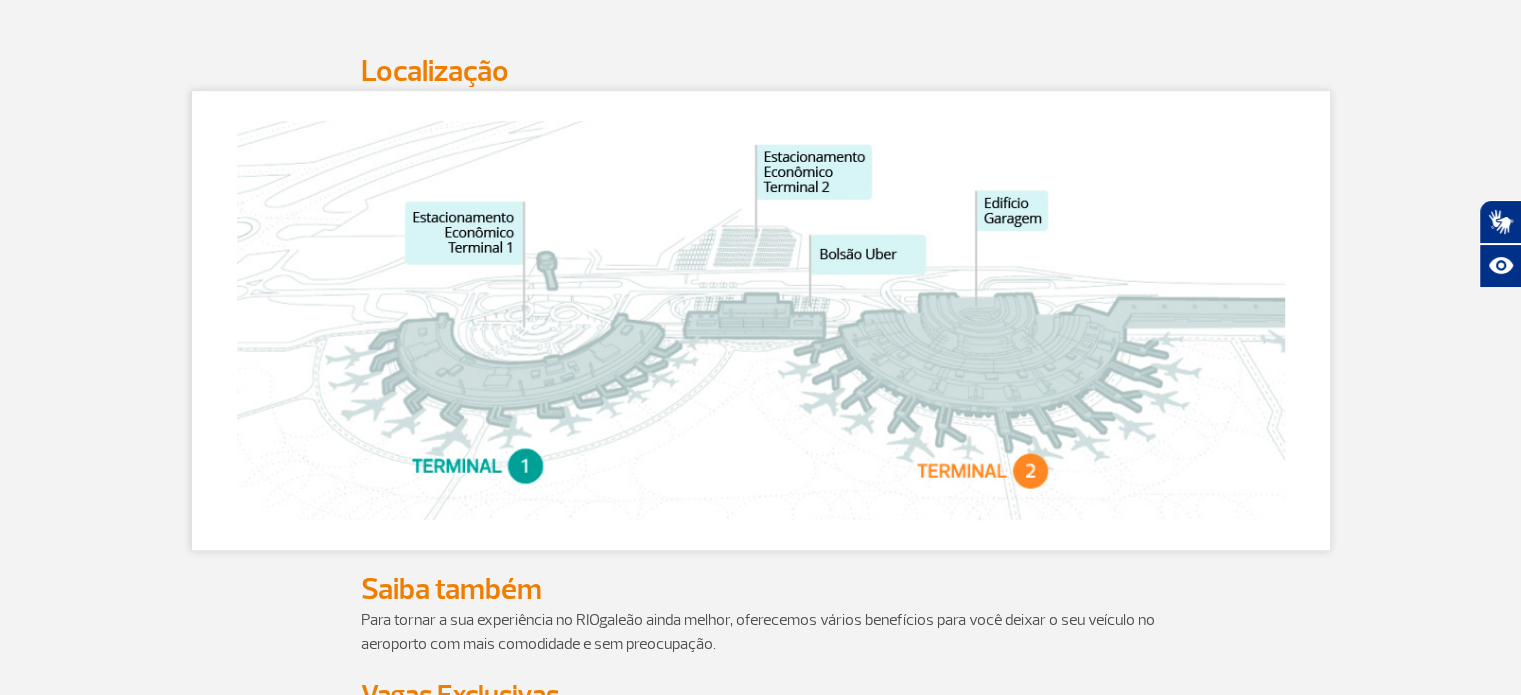 click at bounding box center (761, 320) 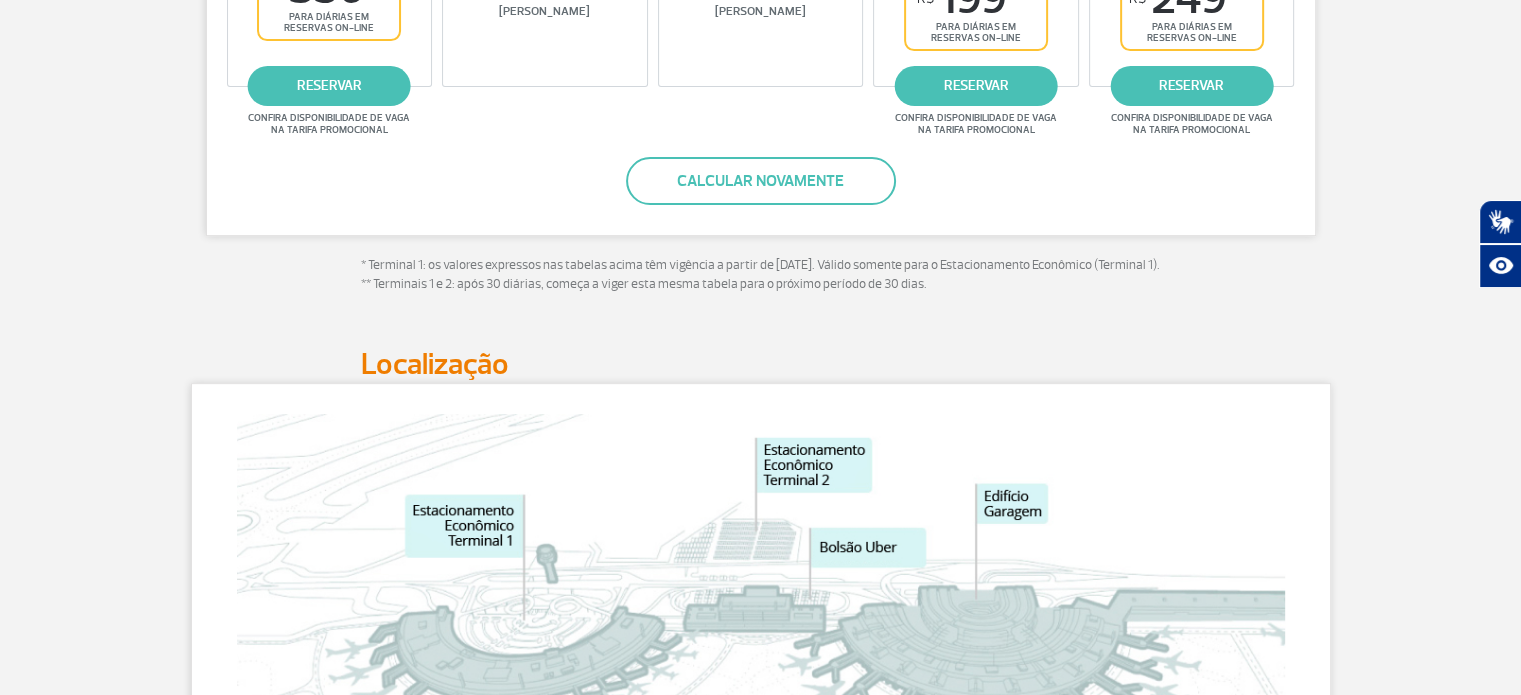 scroll, scrollTop: 344, scrollLeft: 0, axis: vertical 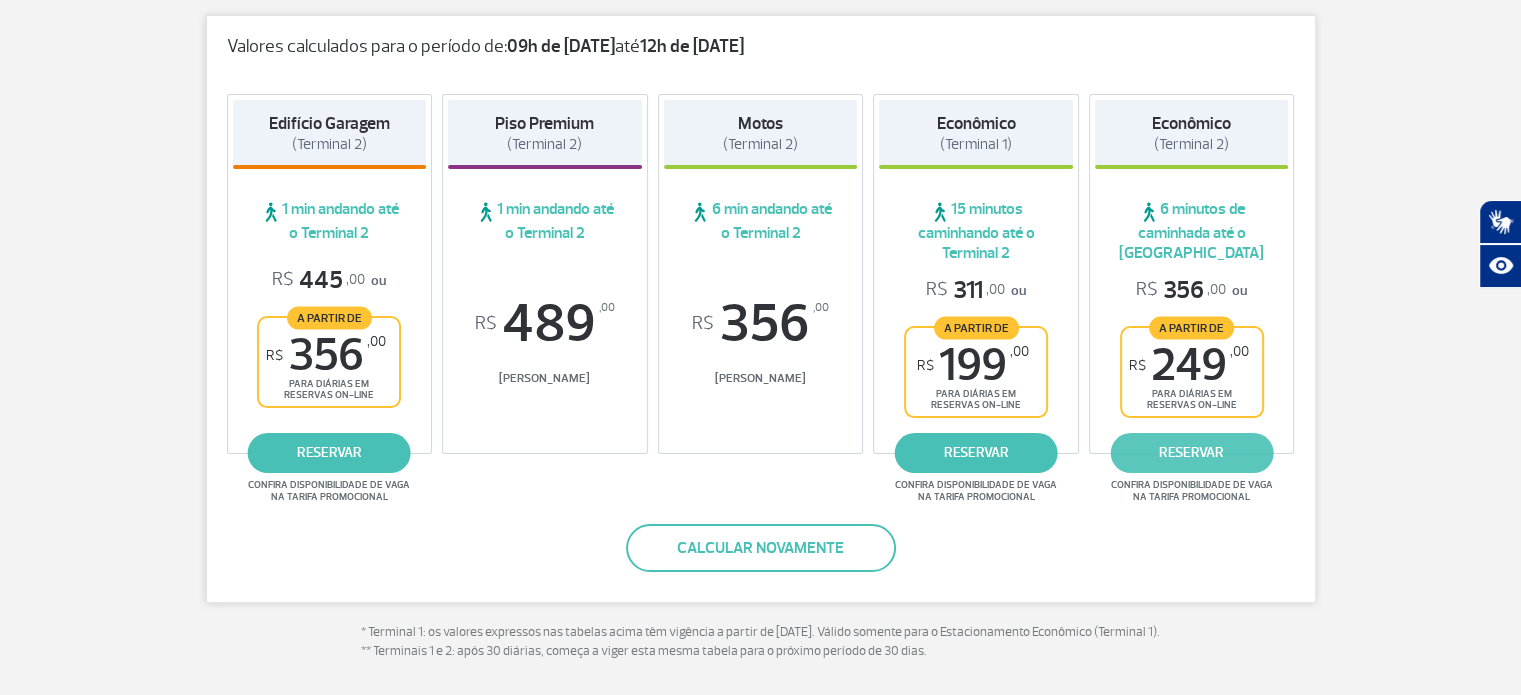click on "reservar" at bounding box center (1191, 453) 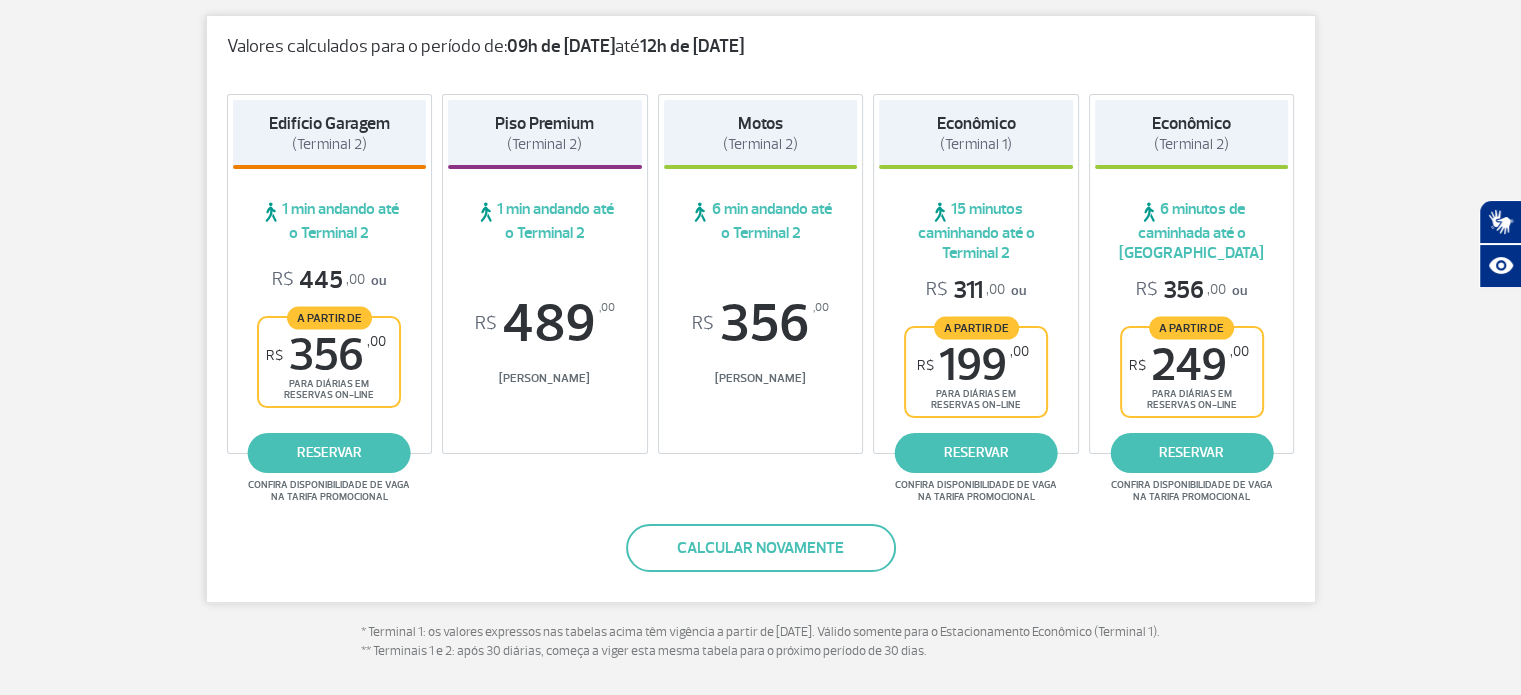 drag, startPoint x: 1514, startPoint y: 175, endPoint x: 1533, endPoint y: 169, distance: 19.924858 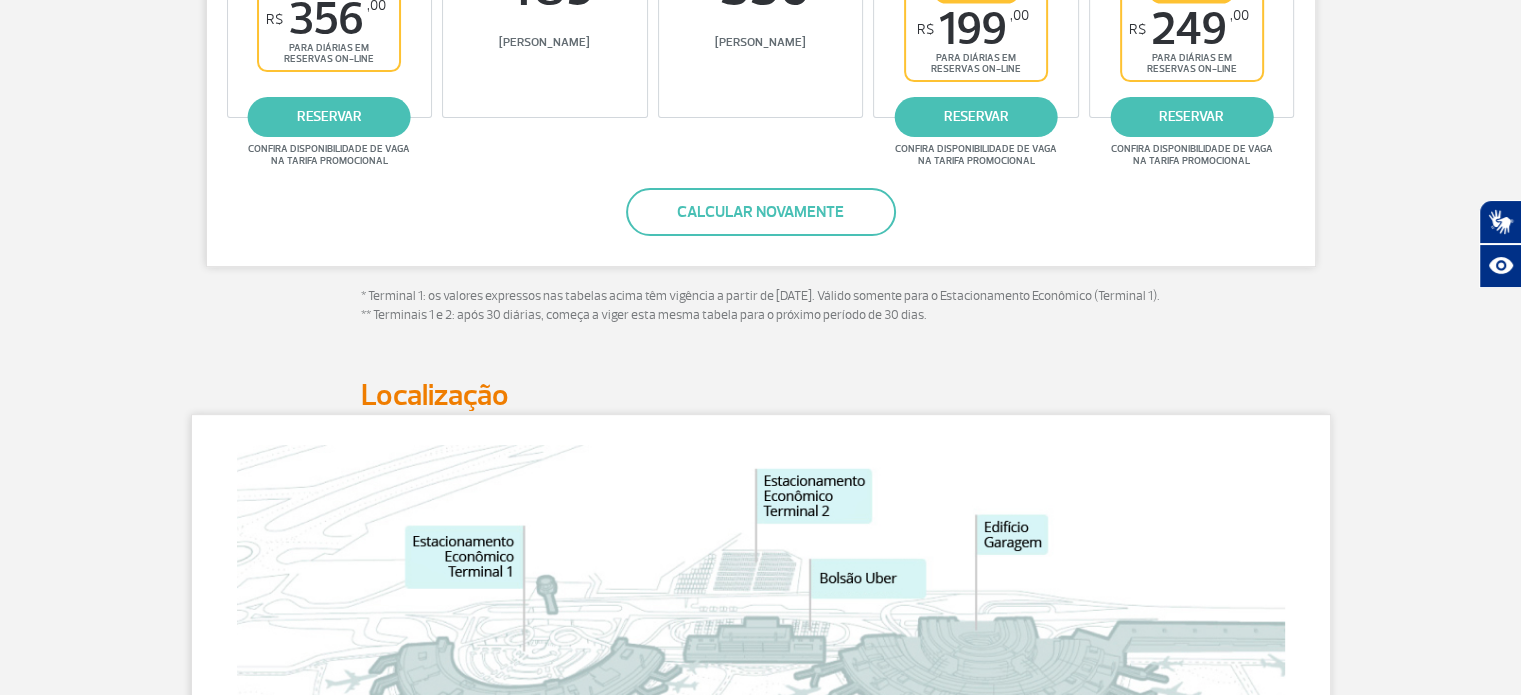 scroll, scrollTop: 684, scrollLeft: 0, axis: vertical 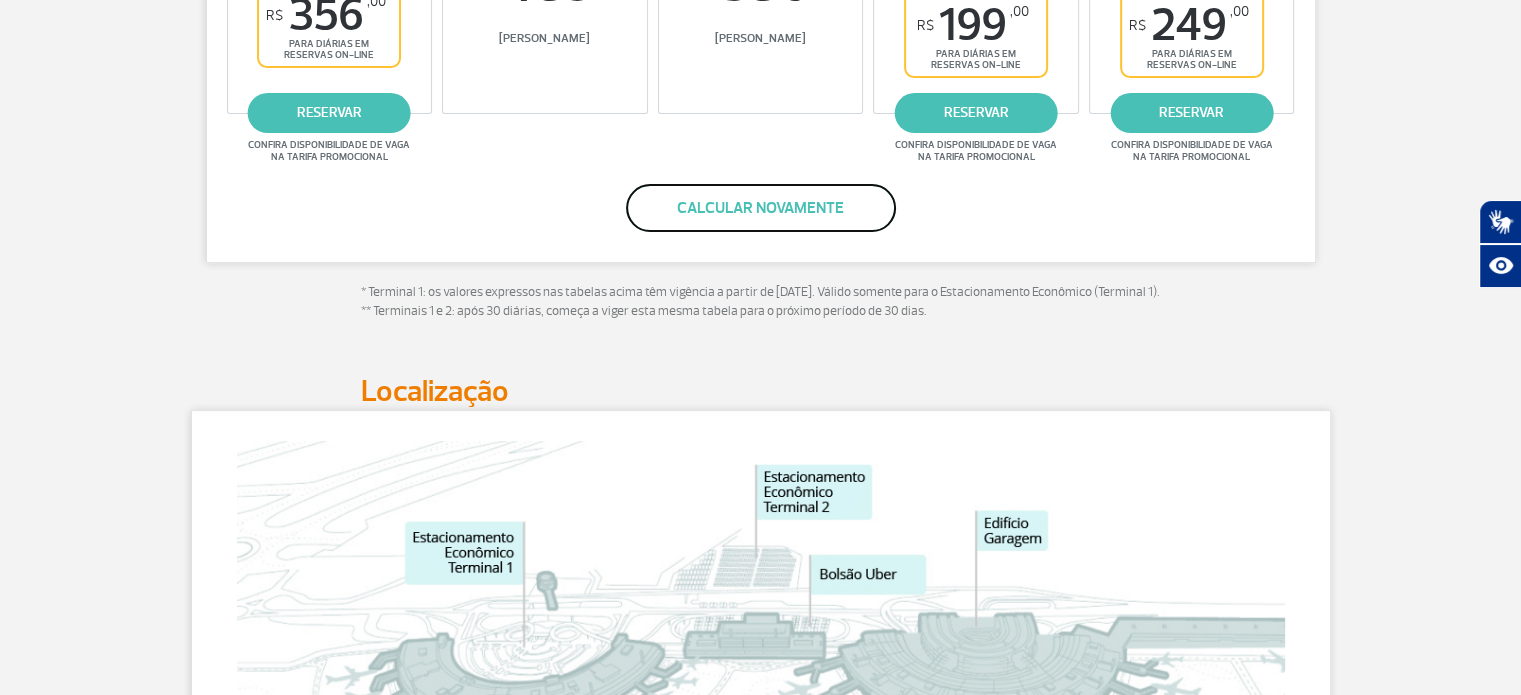 click on "Calcular novamente" at bounding box center (761, 208) 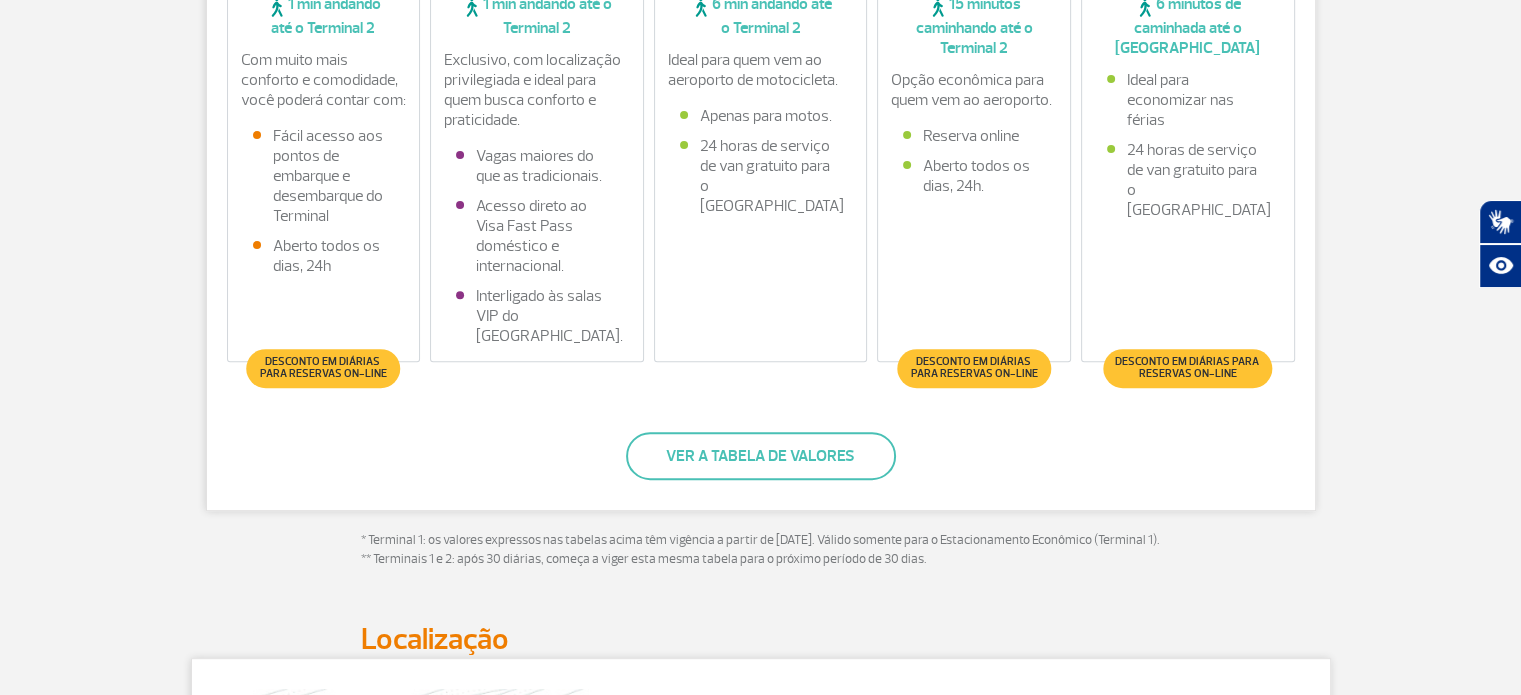 scroll, scrollTop: 940, scrollLeft: 0, axis: vertical 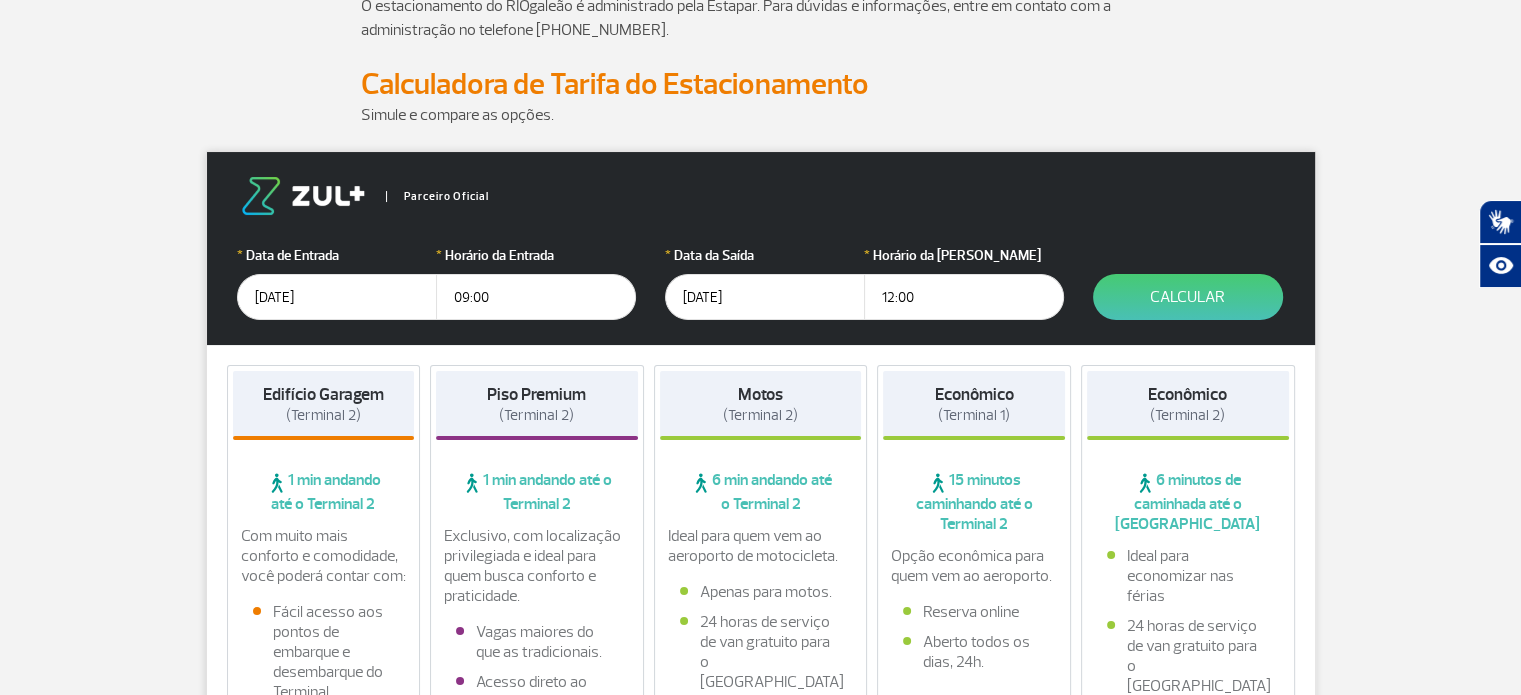 click on "12:00" at bounding box center [964, 297] 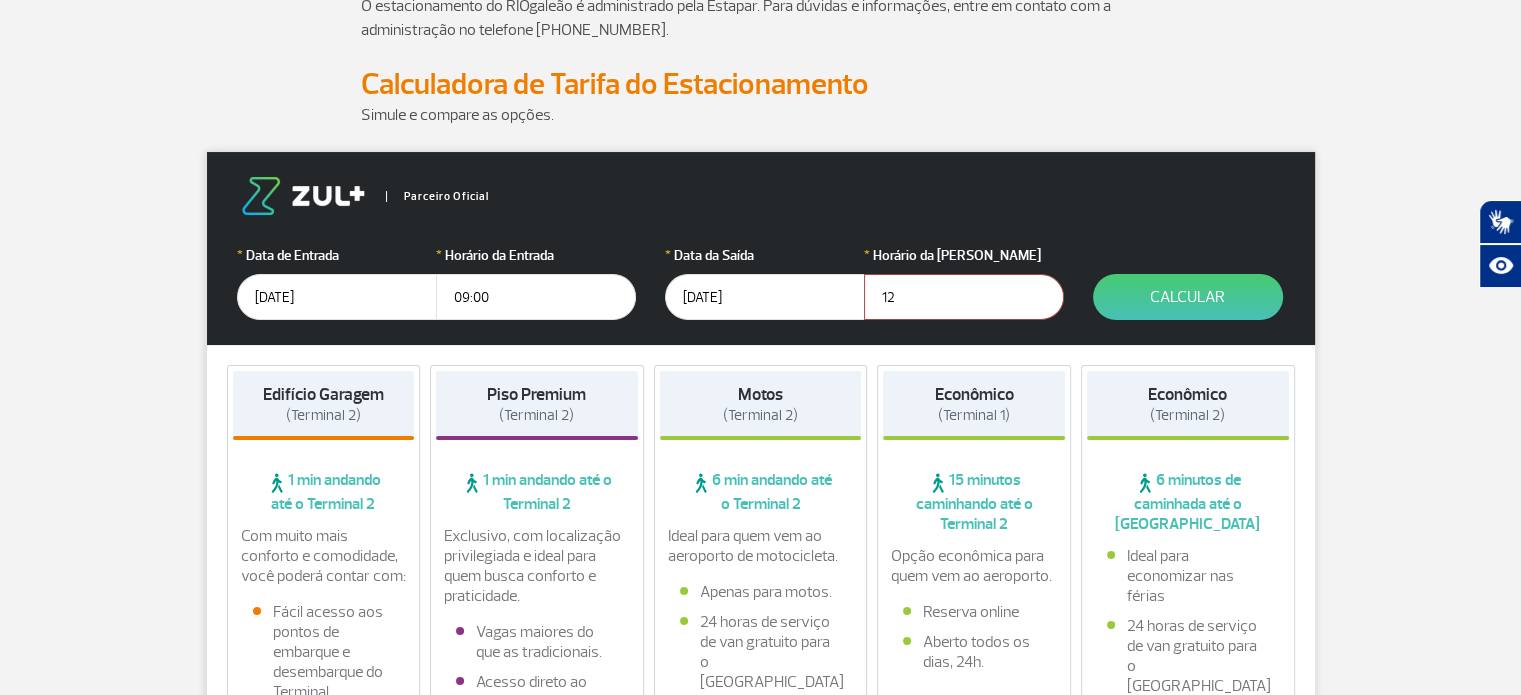 type on "1" 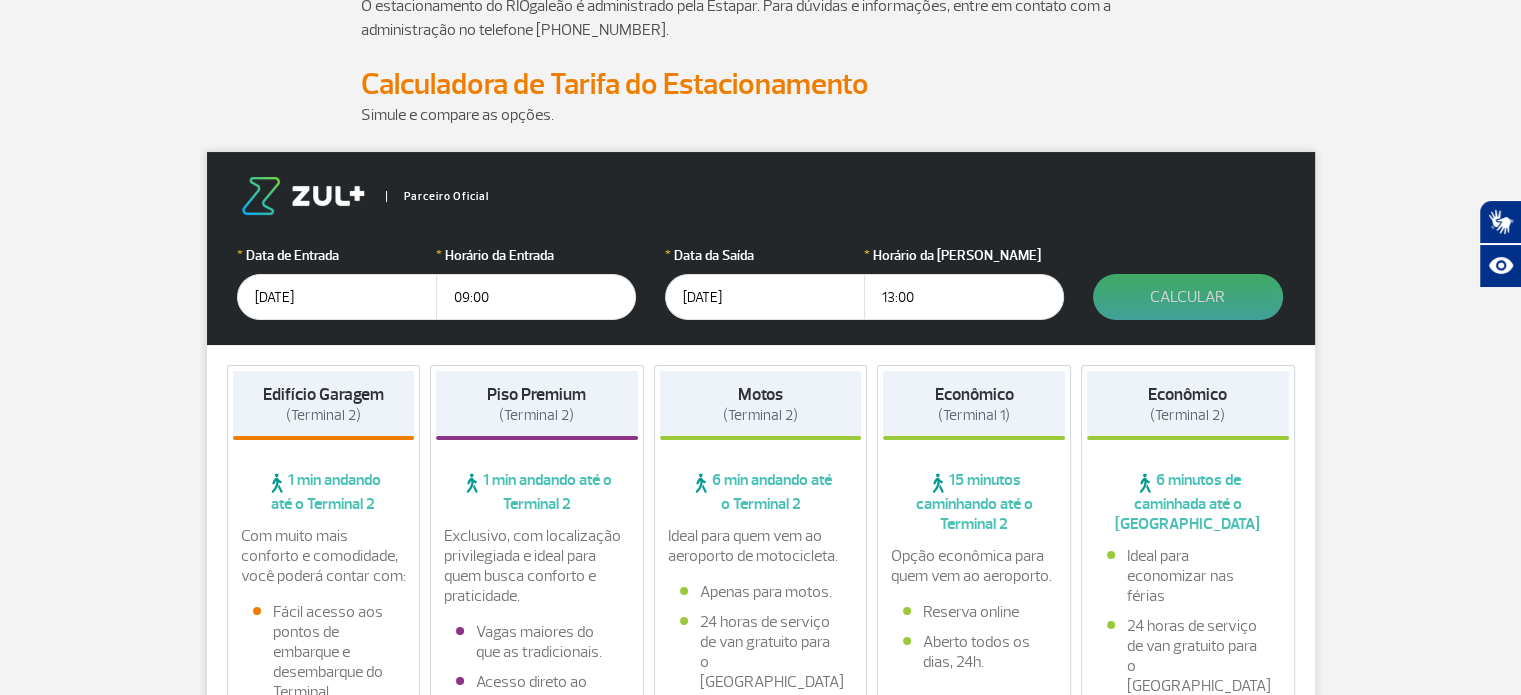 type on "13:00" 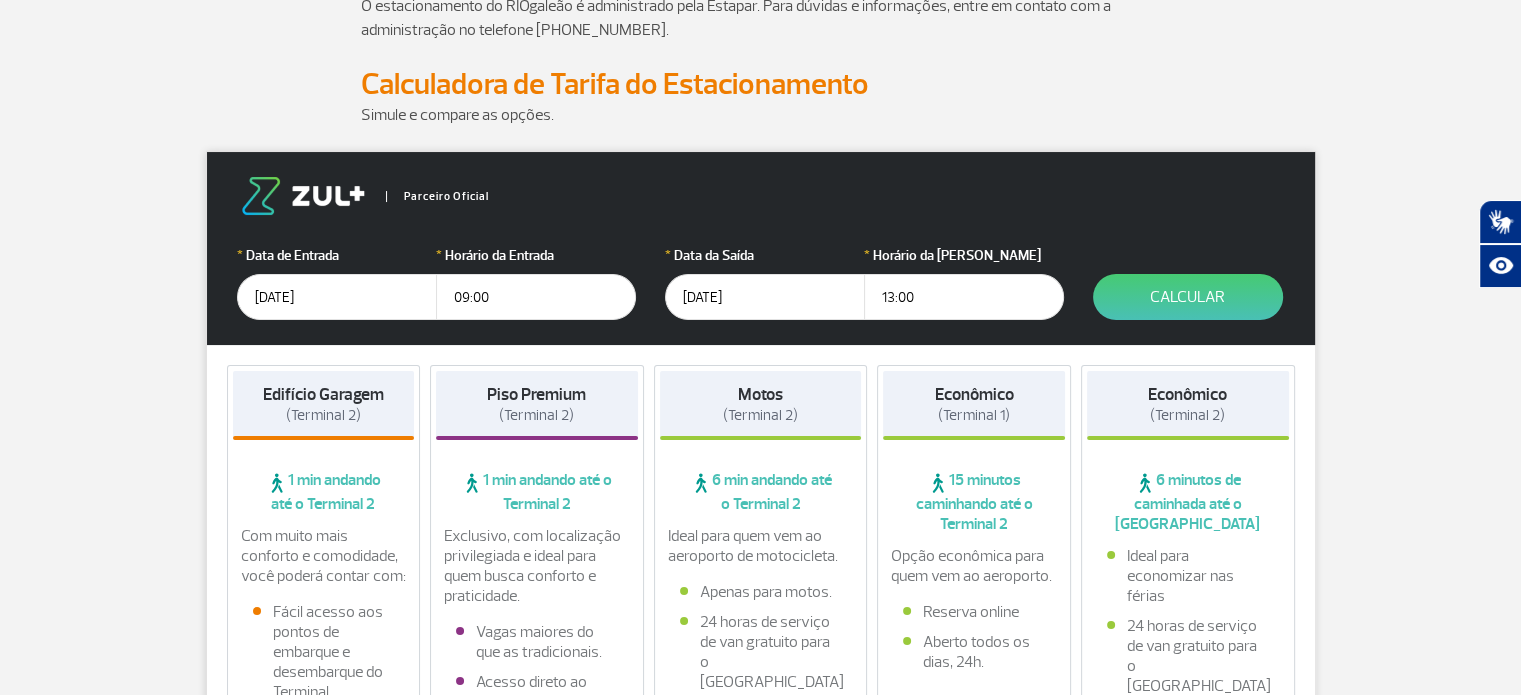 click on "Calcular" at bounding box center [1188, 297] 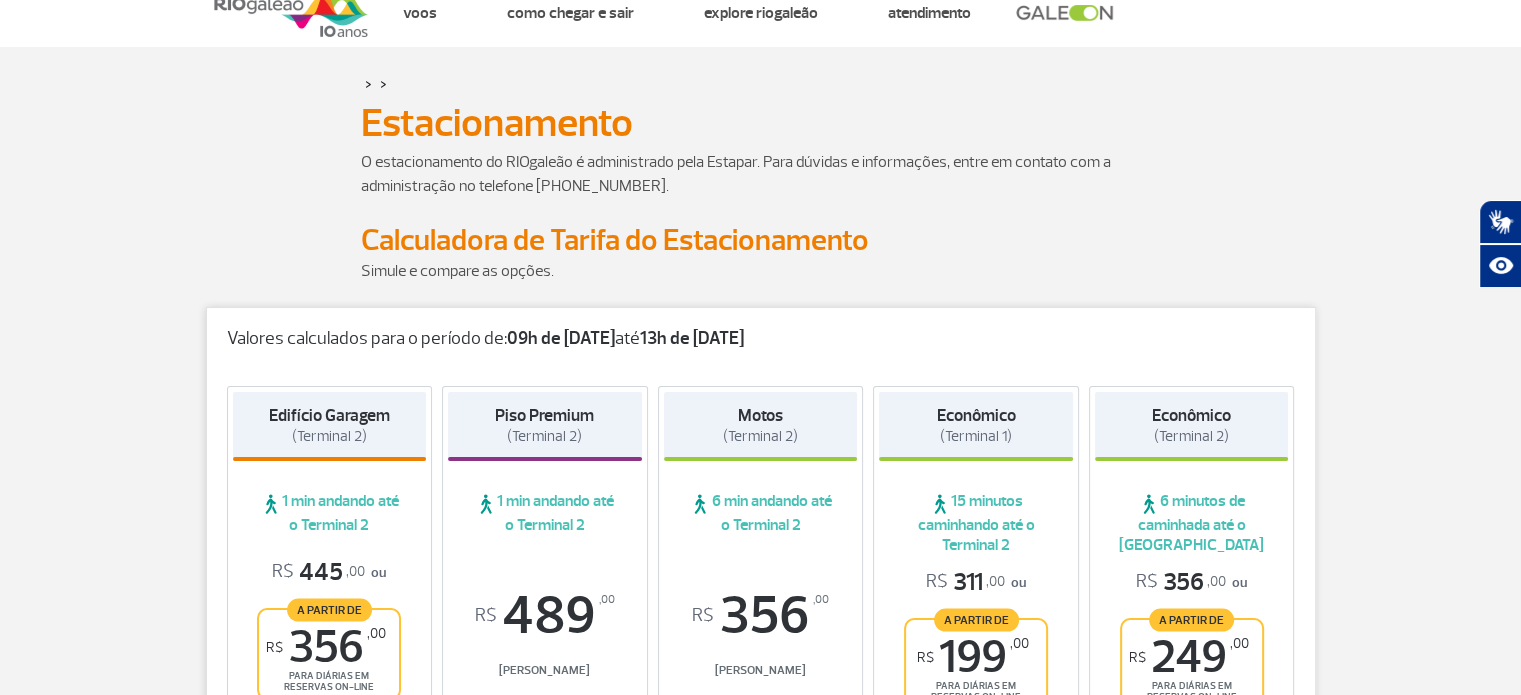 scroll, scrollTop: 0, scrollLeft: 0, axis: both 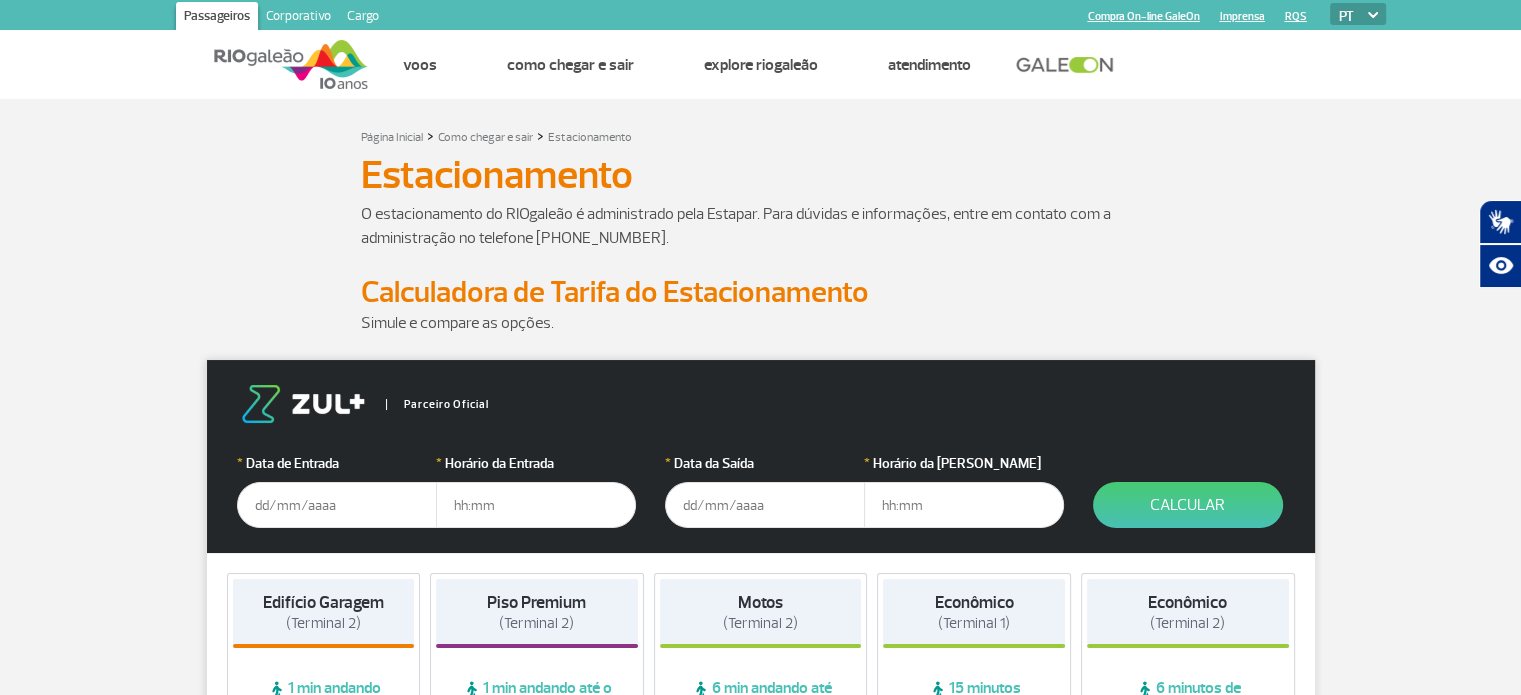 click at bounding box center [337, 505] 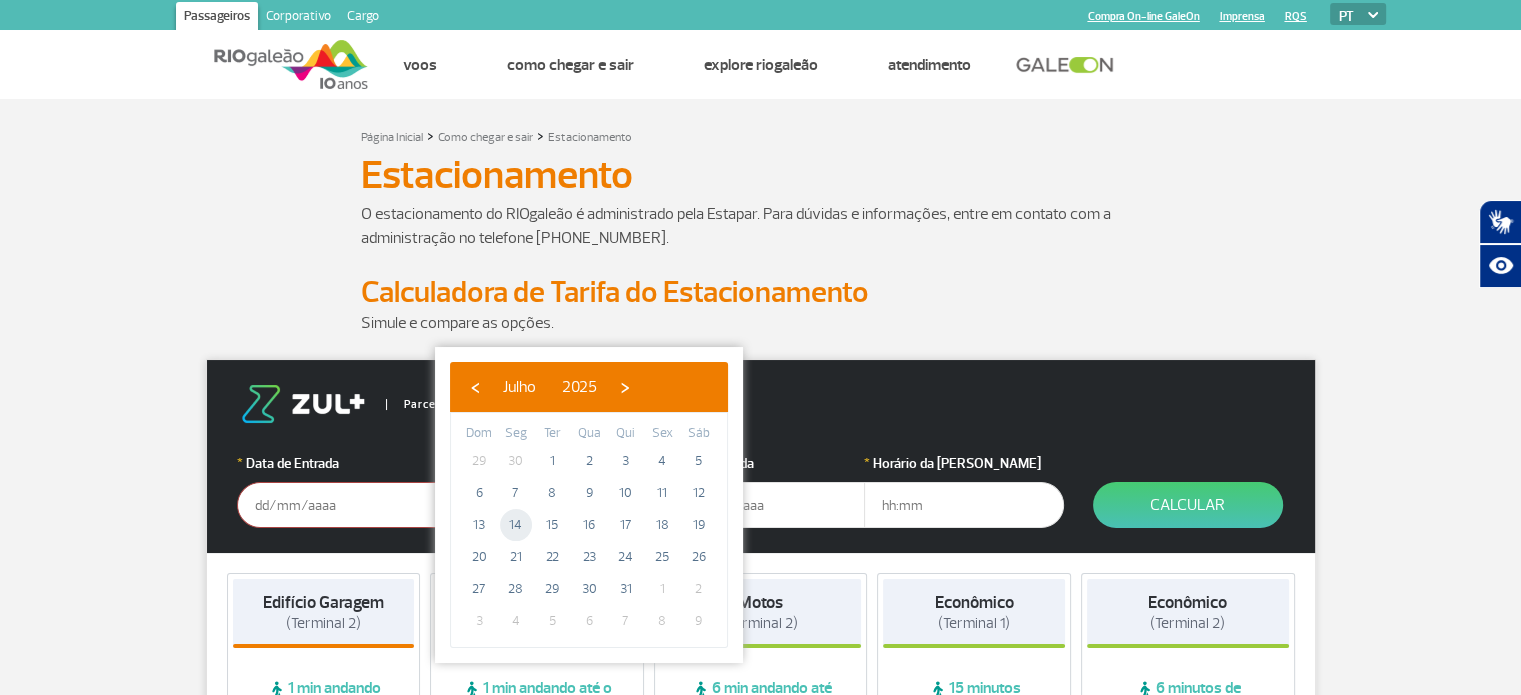 click on "14" 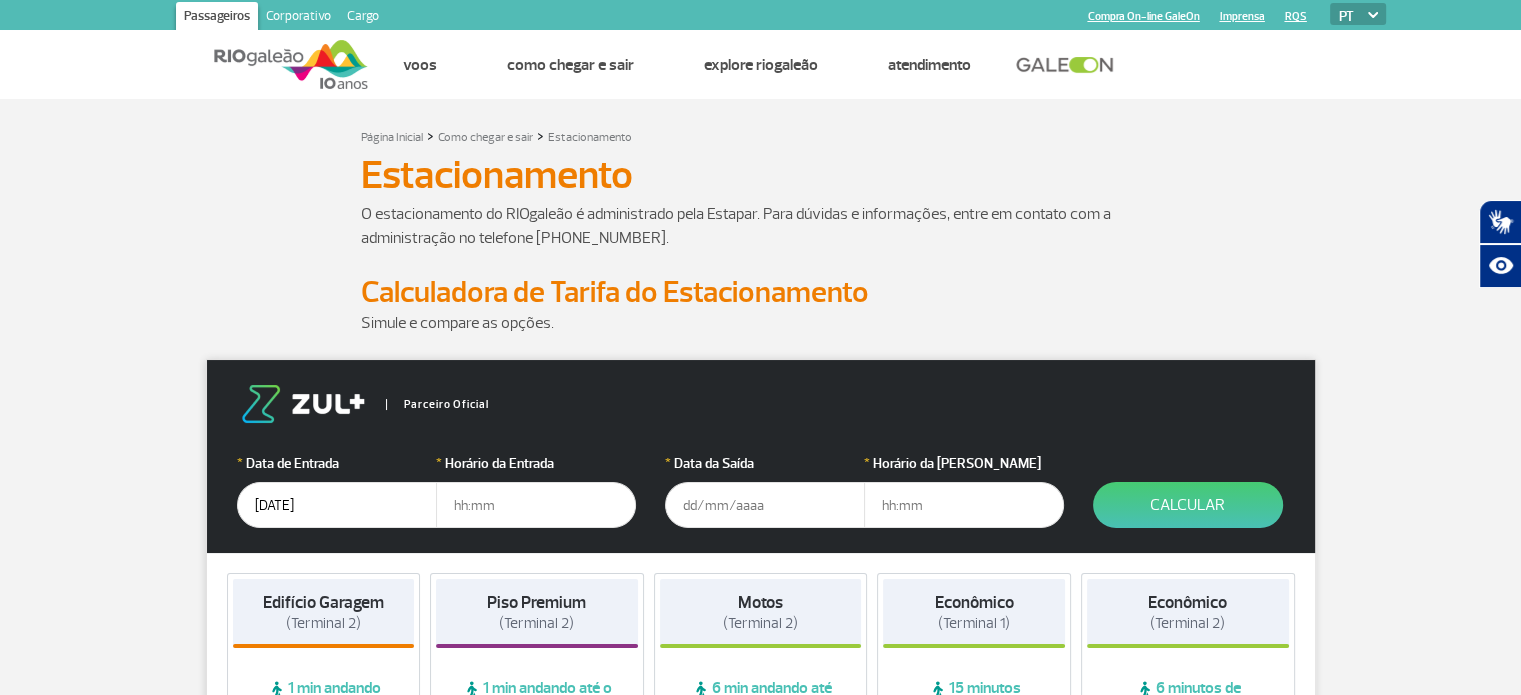 click at bounding box center (536, 505) 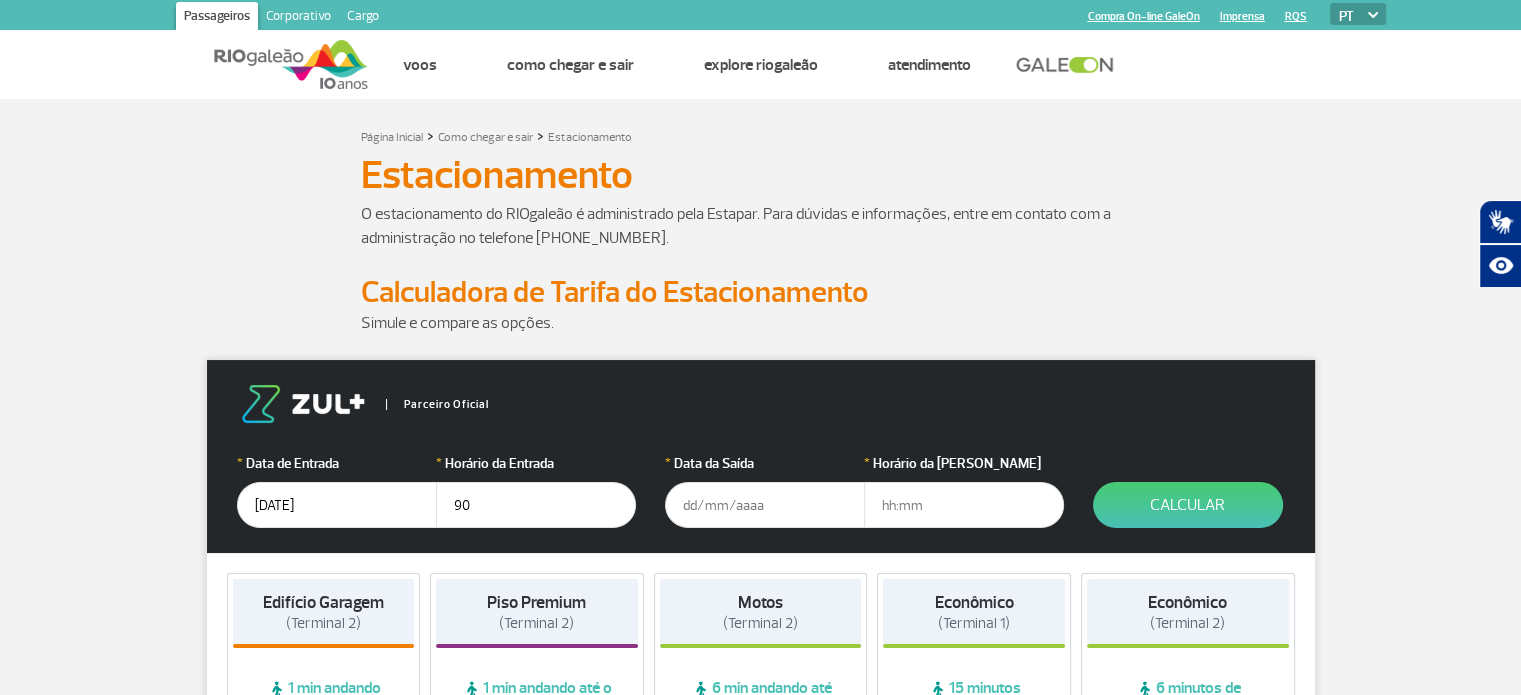 type on "9" 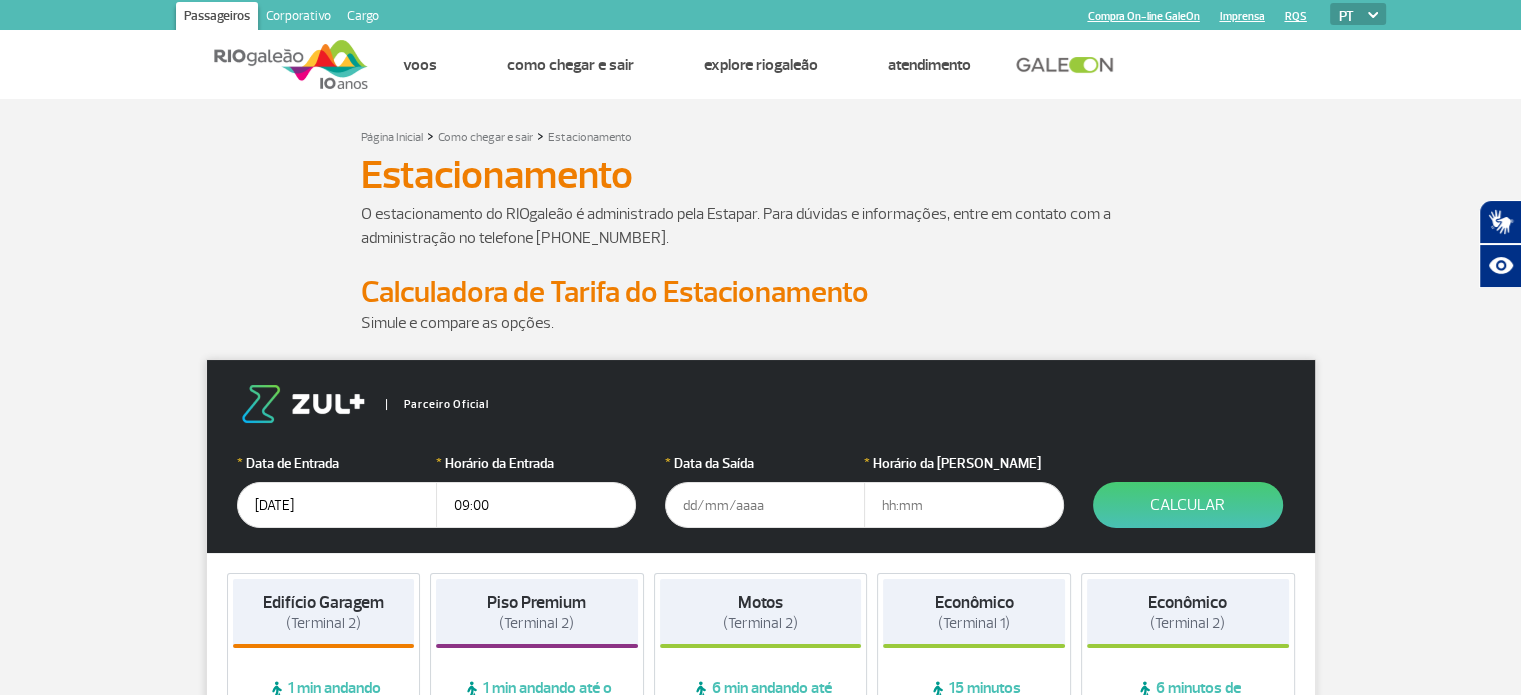 type on "09:00" 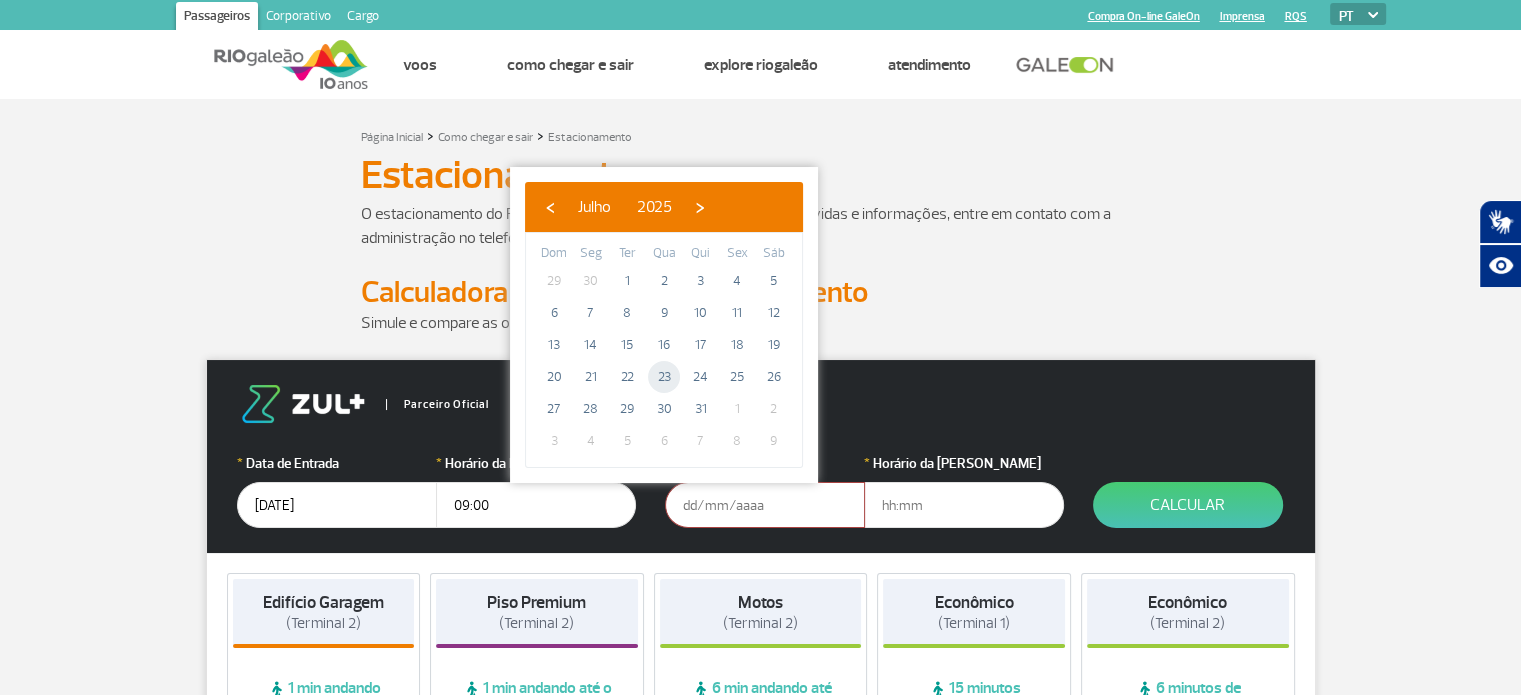 click on "23" 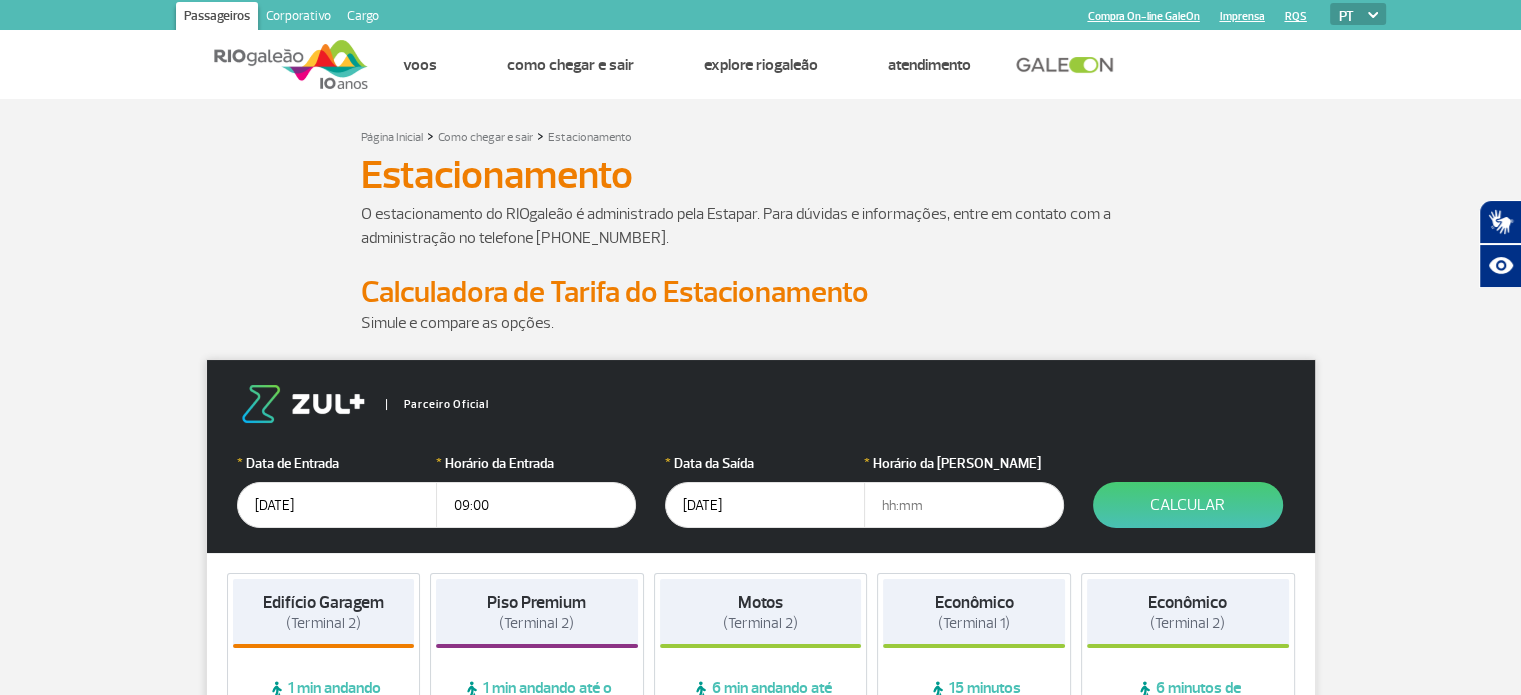 click at bounding box center (964, 505) 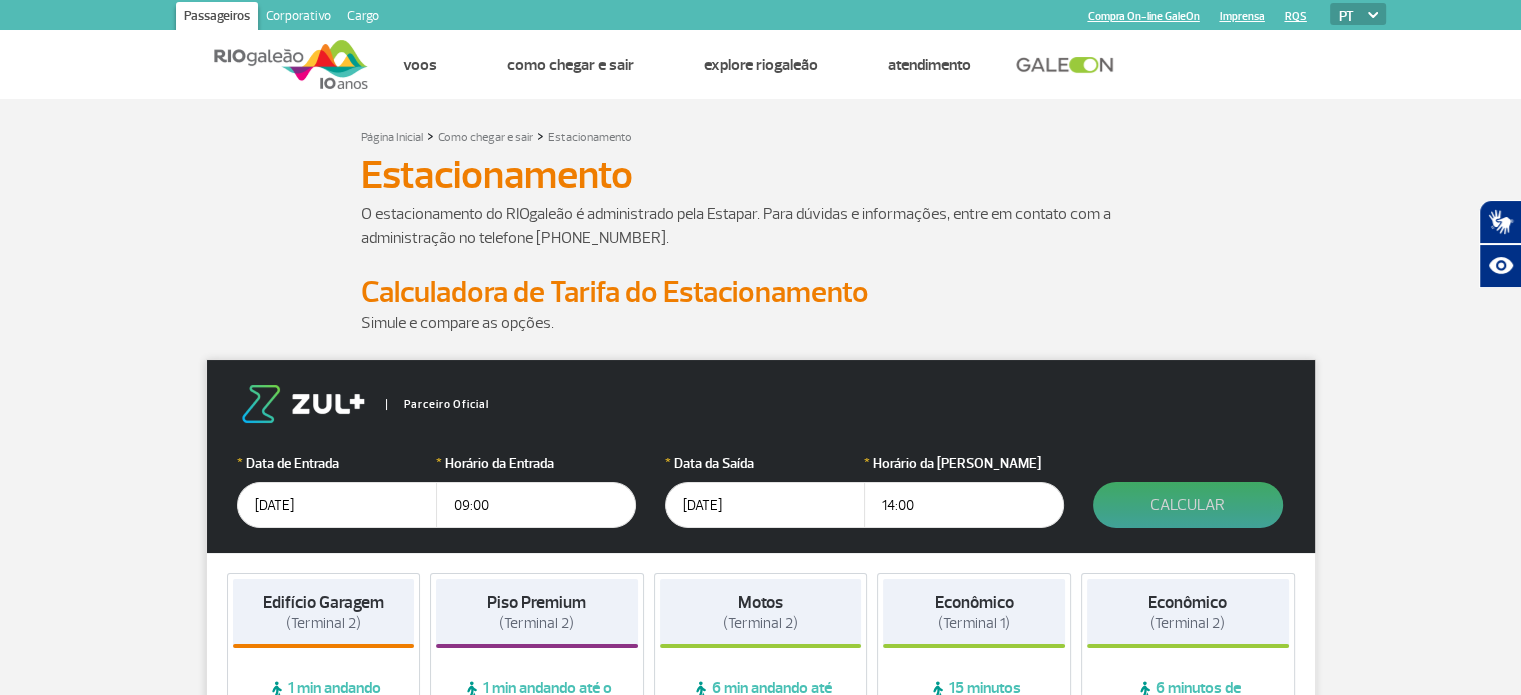 type on "14:00" 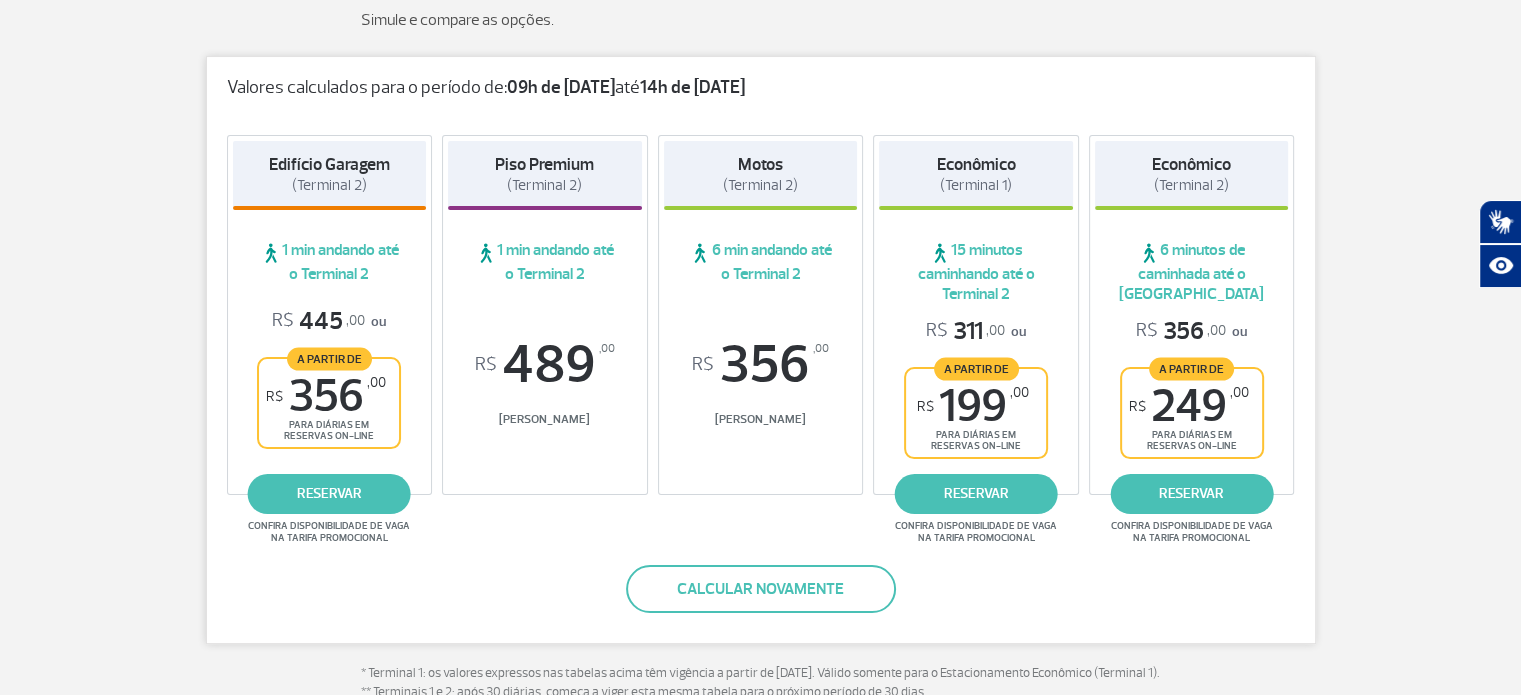 scroll, scrollTop: 331, scrollLeft: 0, axis: vertical 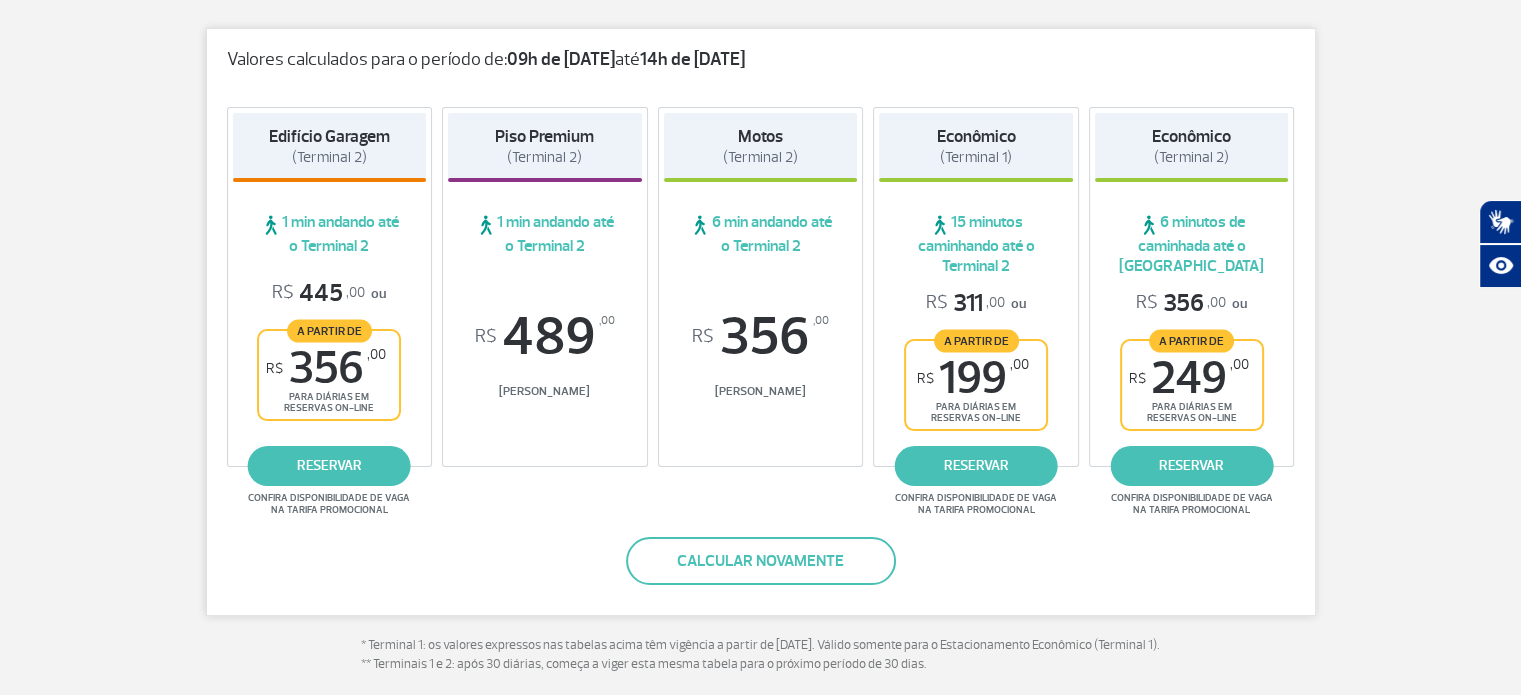 drag, startPoint x: 1534, startPoint y: 134, endPoint x: 1535, endPoint y: 200, distance: 66.007576 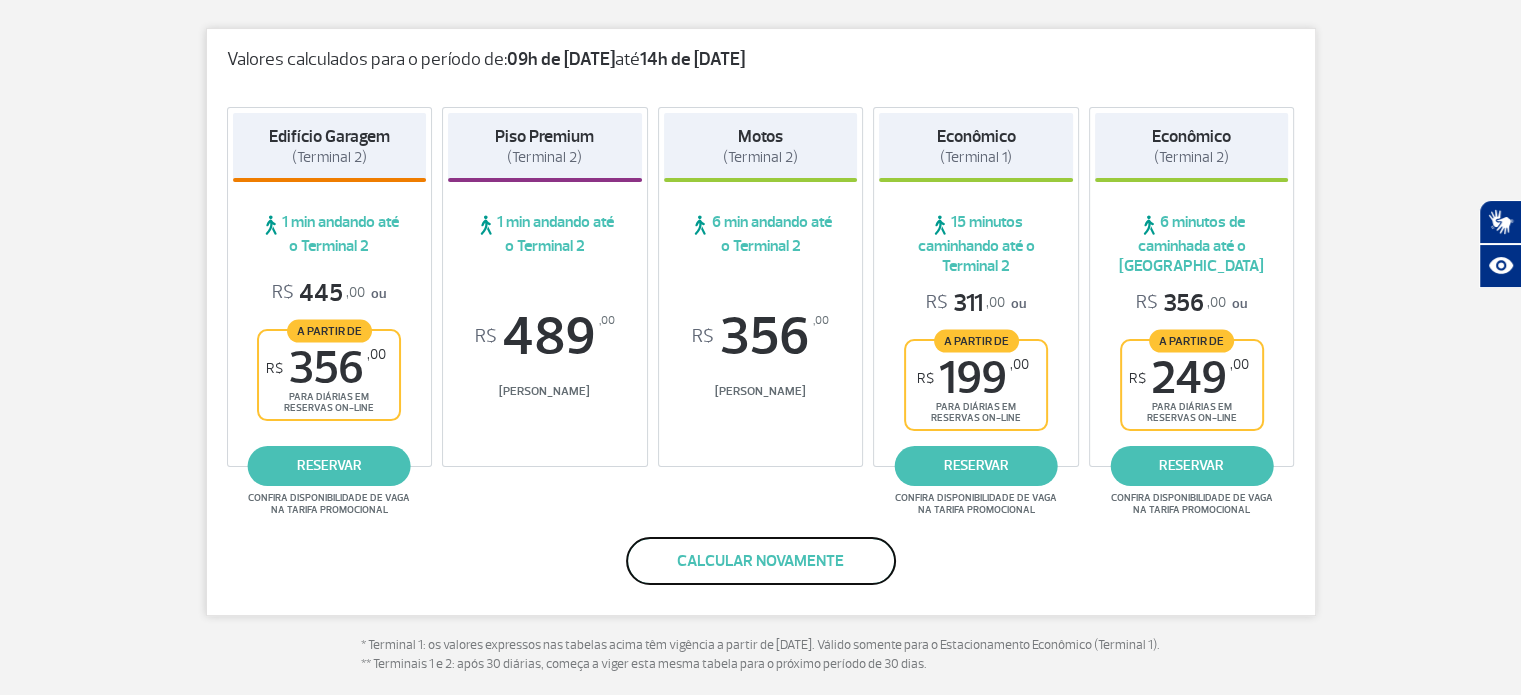 click on "Calcular novamente" at bounding box center (761, 561) 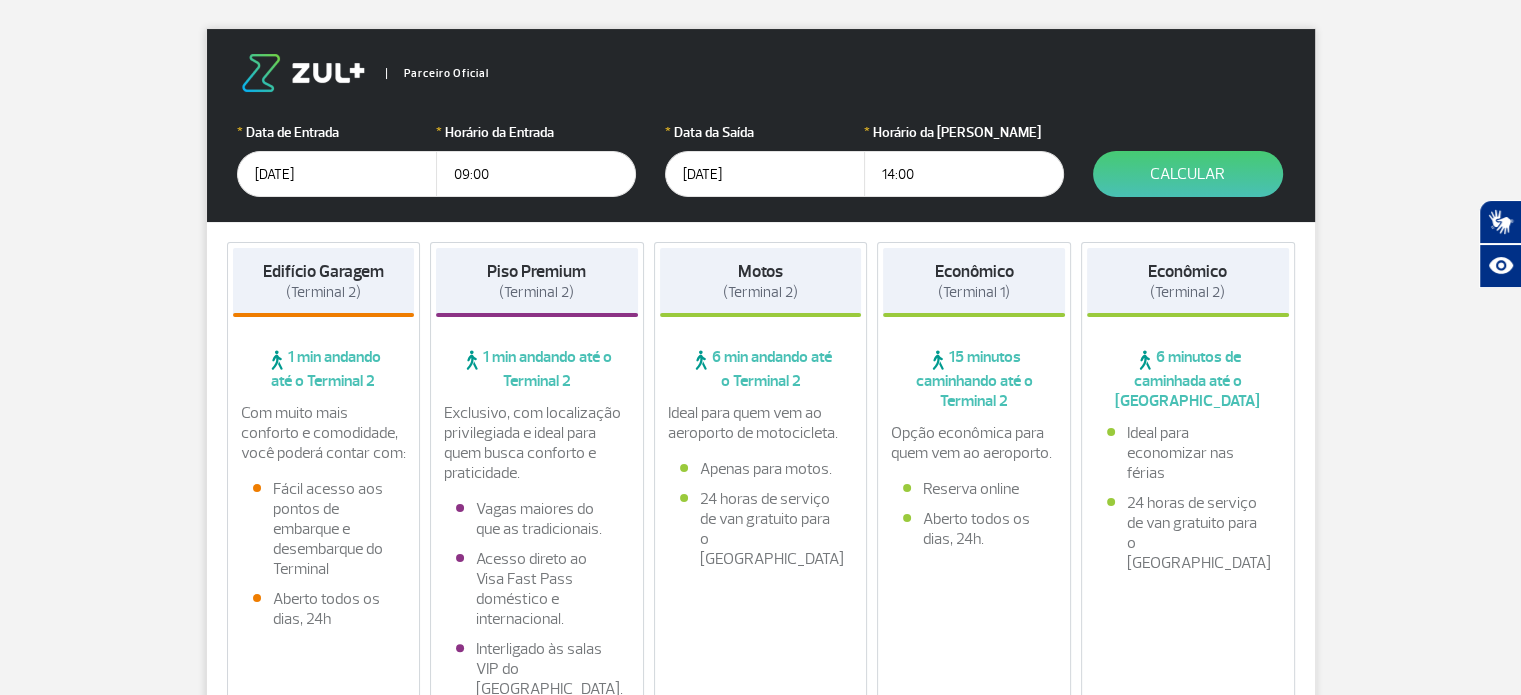click on "14:00" at bounding box center [964, 174] 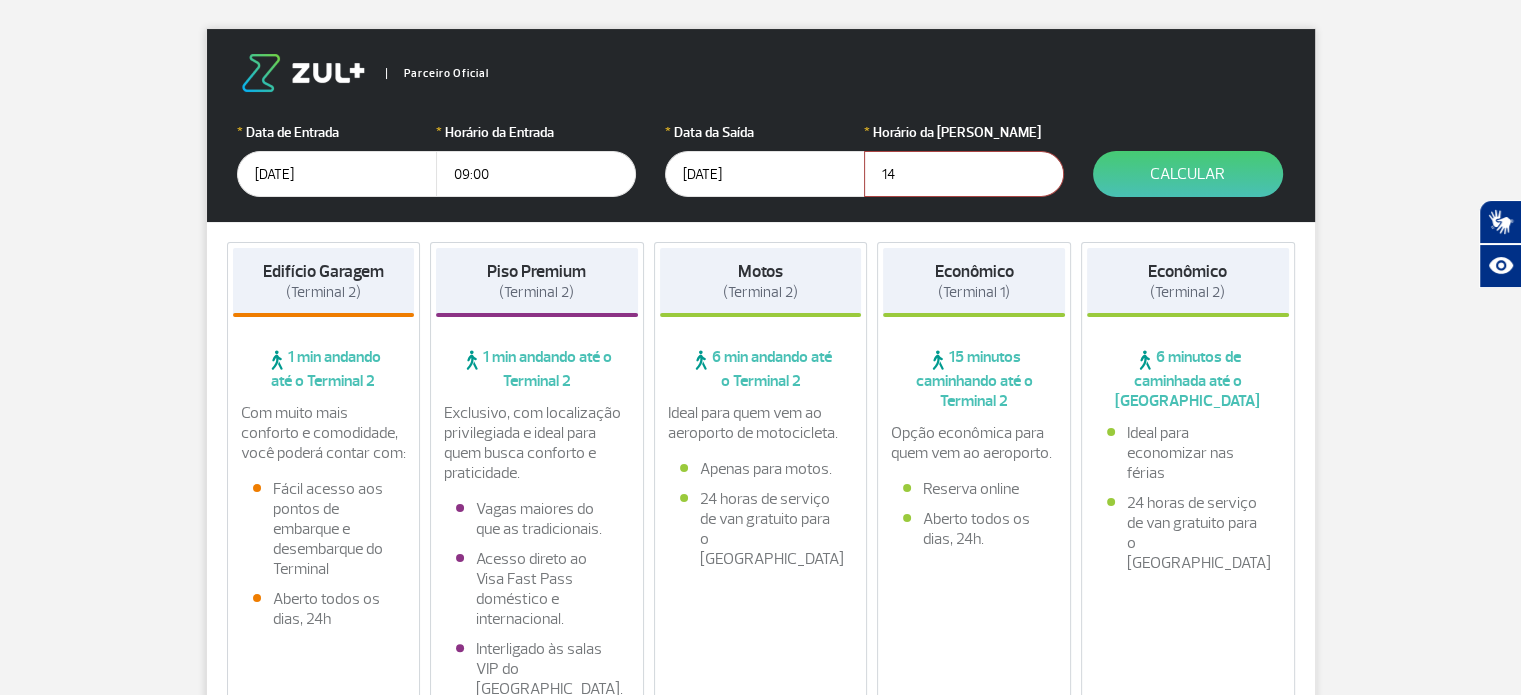 type on "1" 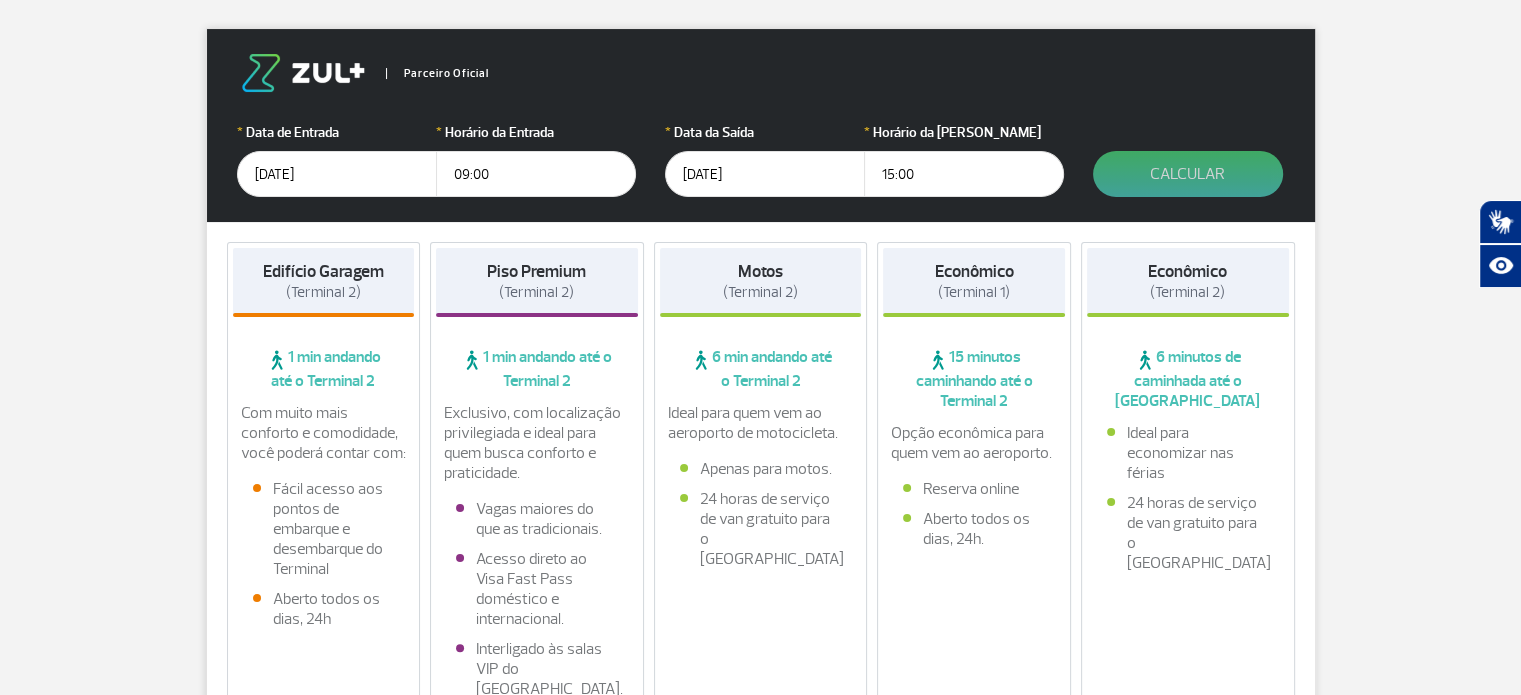 type on "15:00" 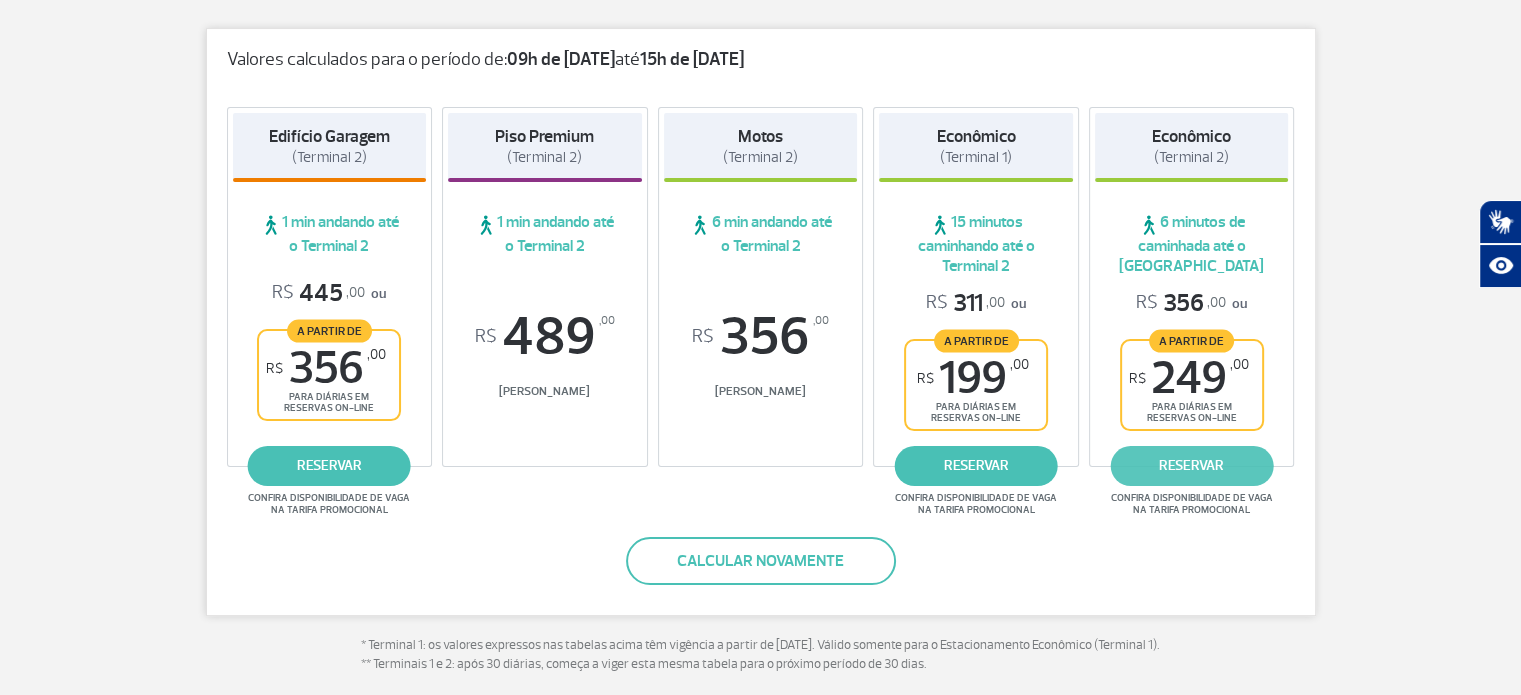 click on "reservar" at bounding box center [1191, 466] 